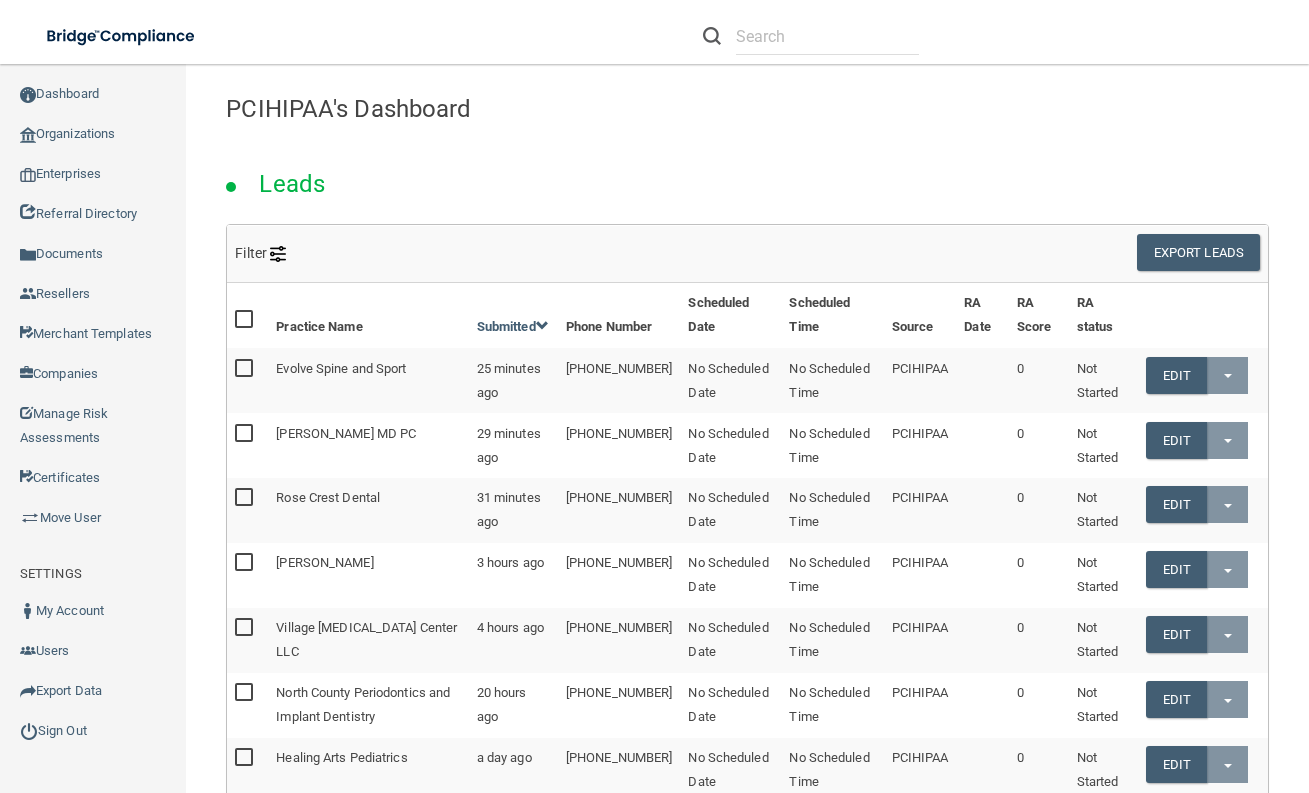 scroll, scrollTop: 0, scrollLeft: 0, axis: both 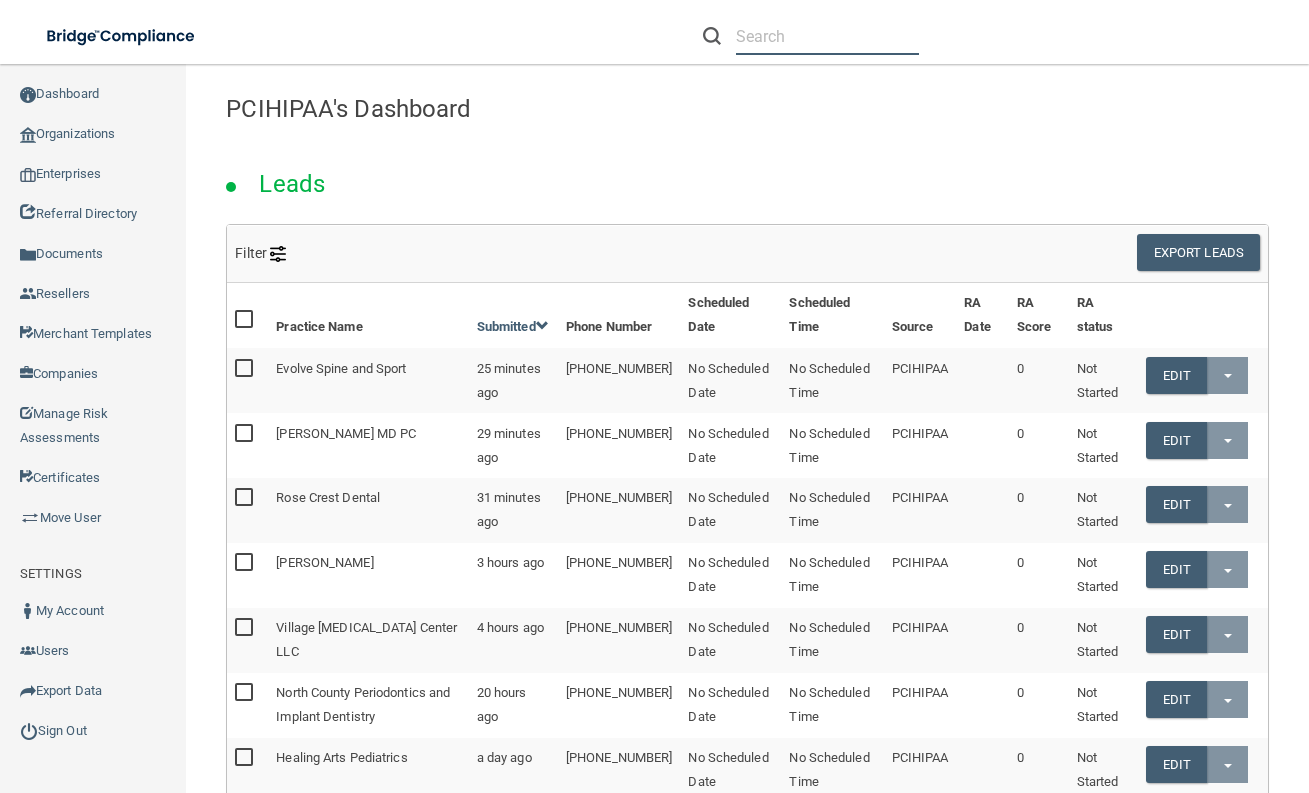 click at bounding box center [827, 36] 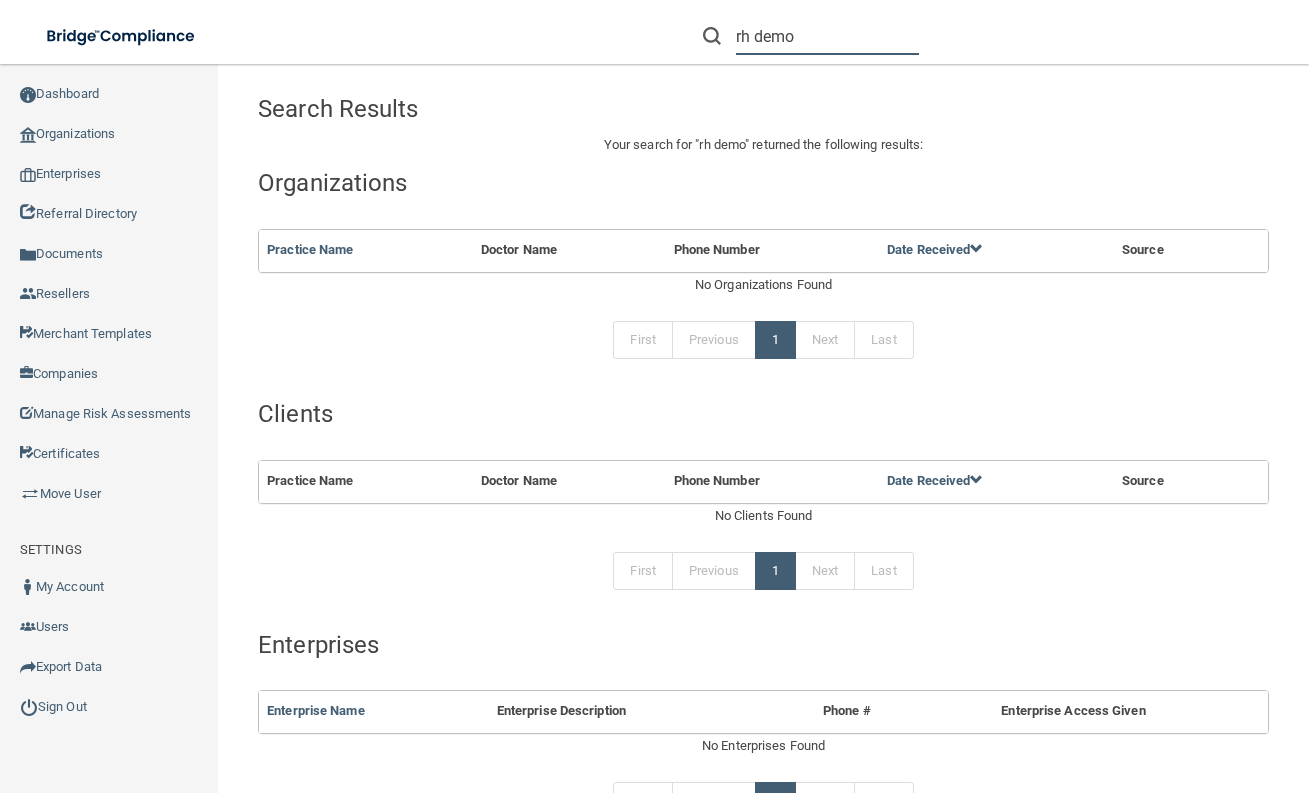 drag, startPoint x: 805, startPoint y: 33, endPoint x: 692, endPoint y: 30, distance: 113.03982 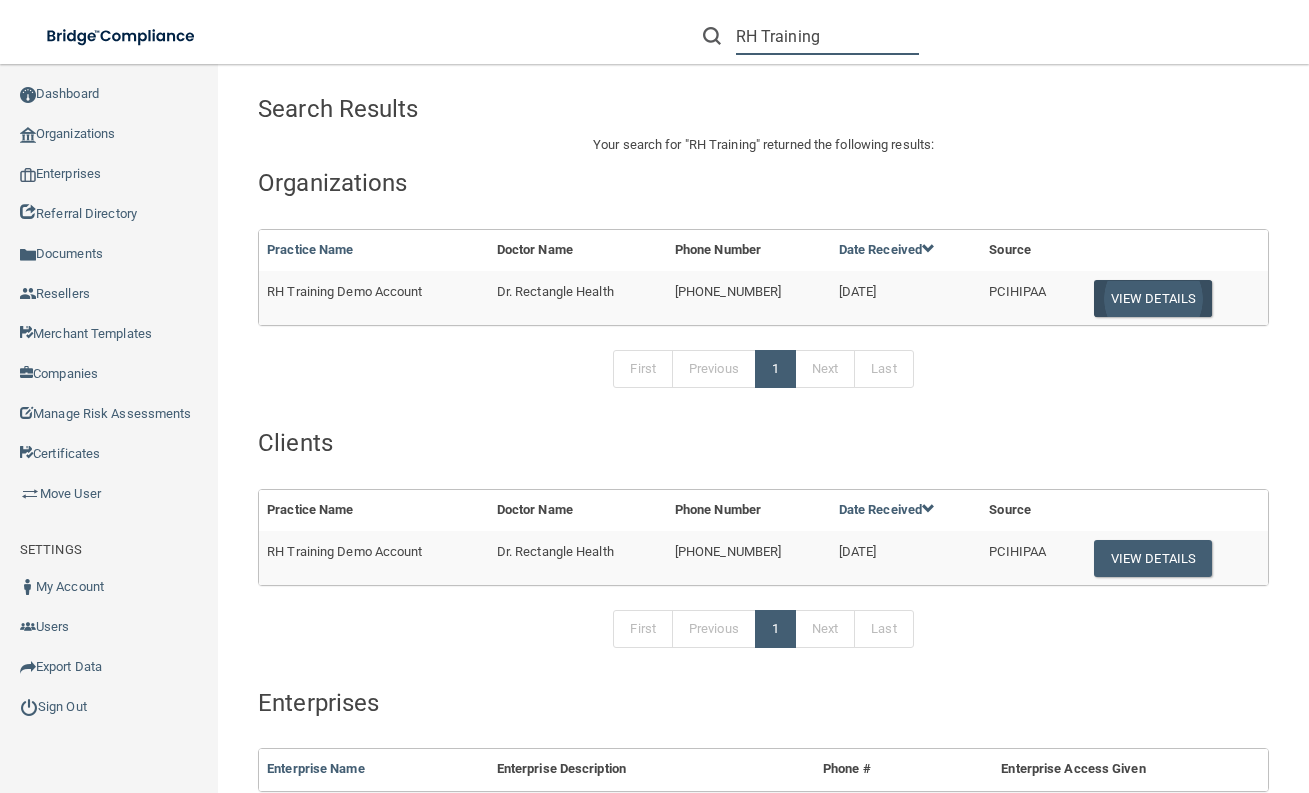 type on "RH Training" 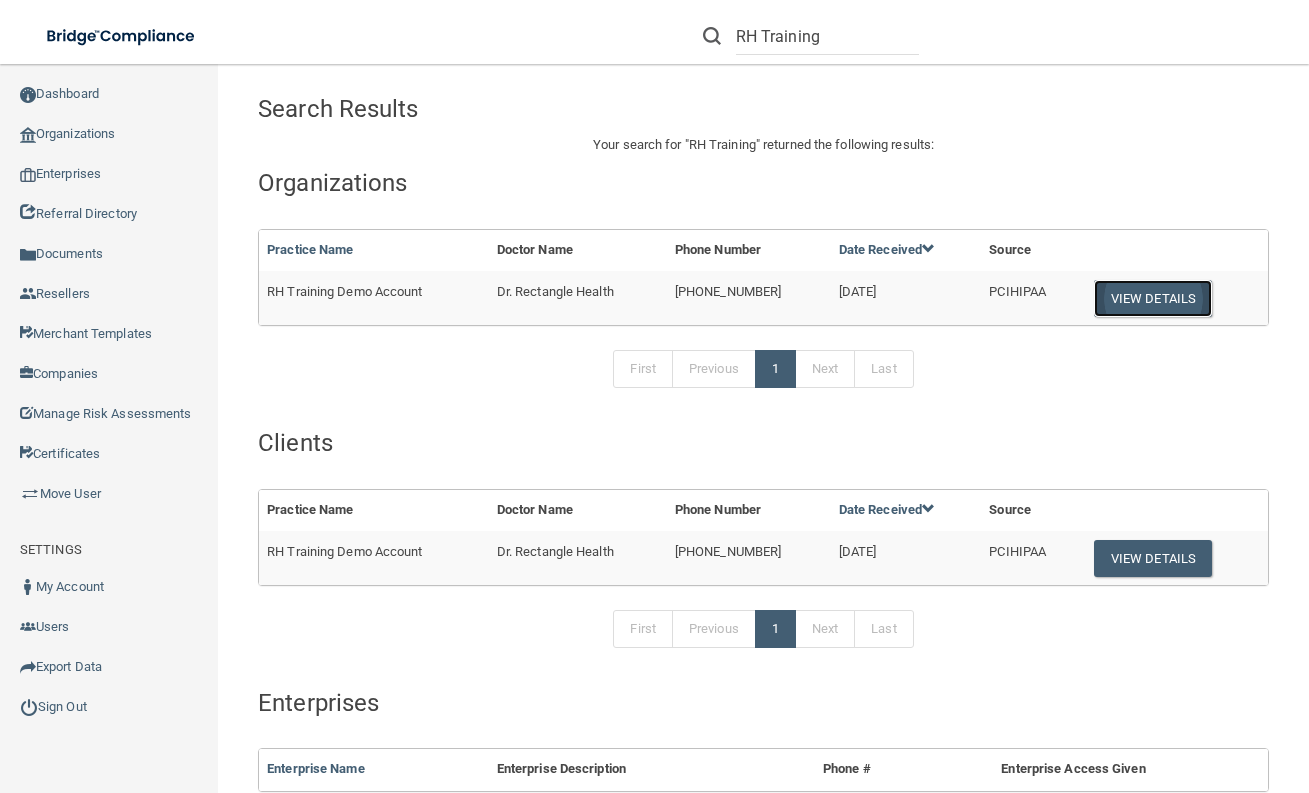 click on "View Details" at bounding box center [1153, 298] 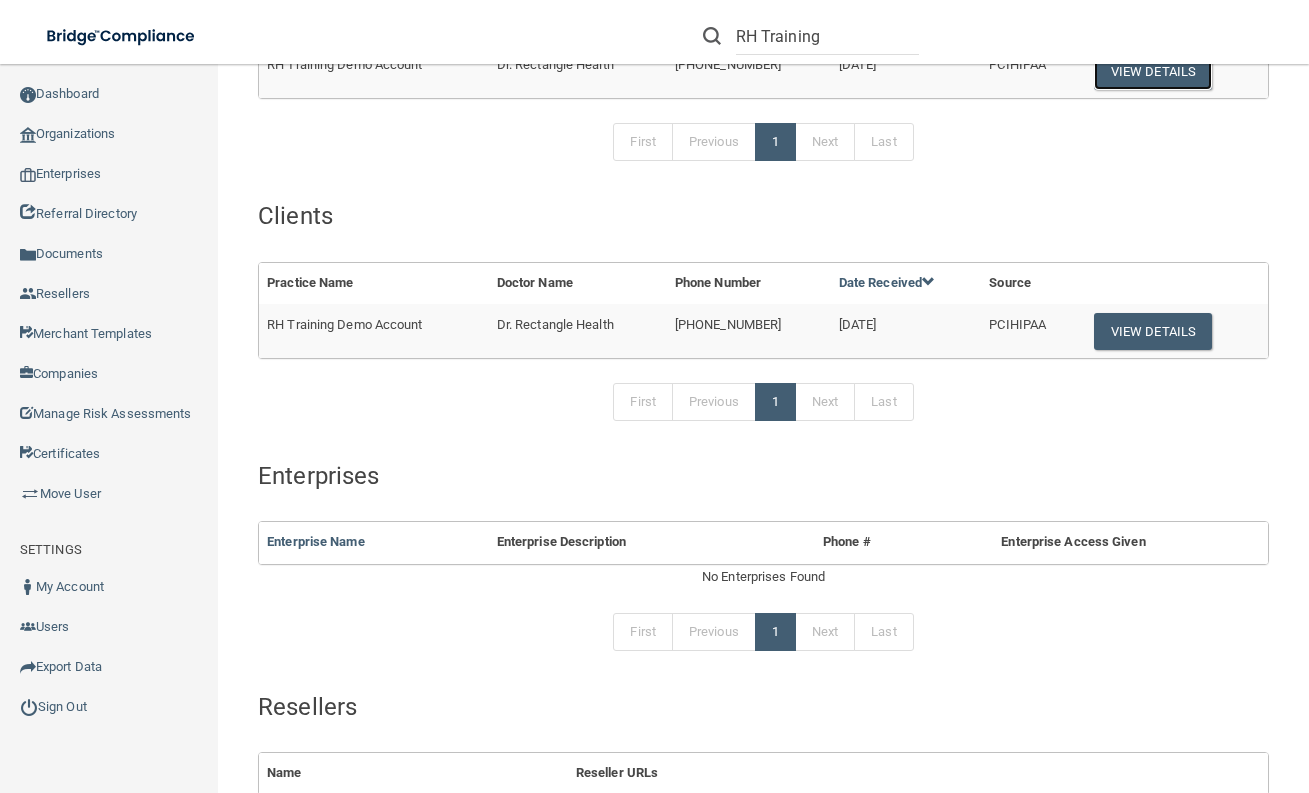 scroll, scrollTop: 427, scrollLeft: 0, axis: vertical 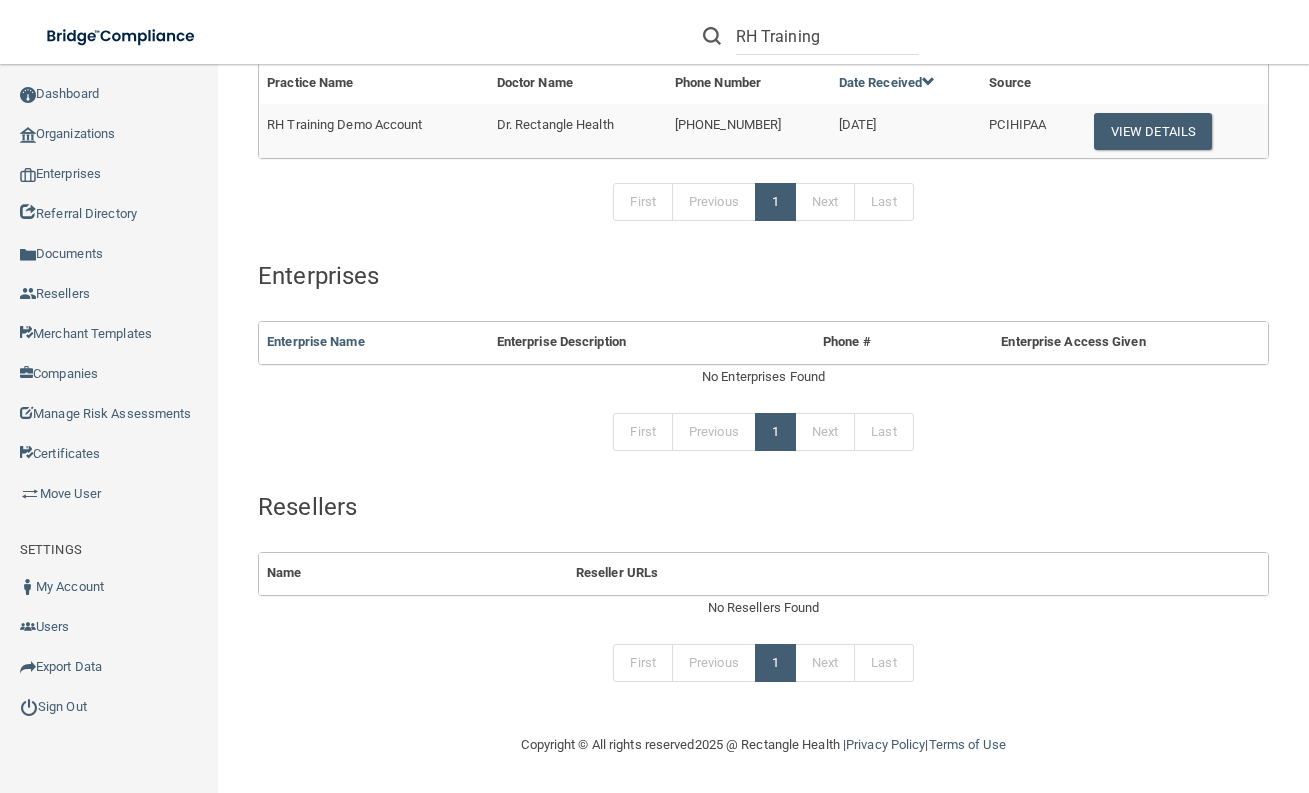 click on "[DATE]" at bounding box center [858, 124] 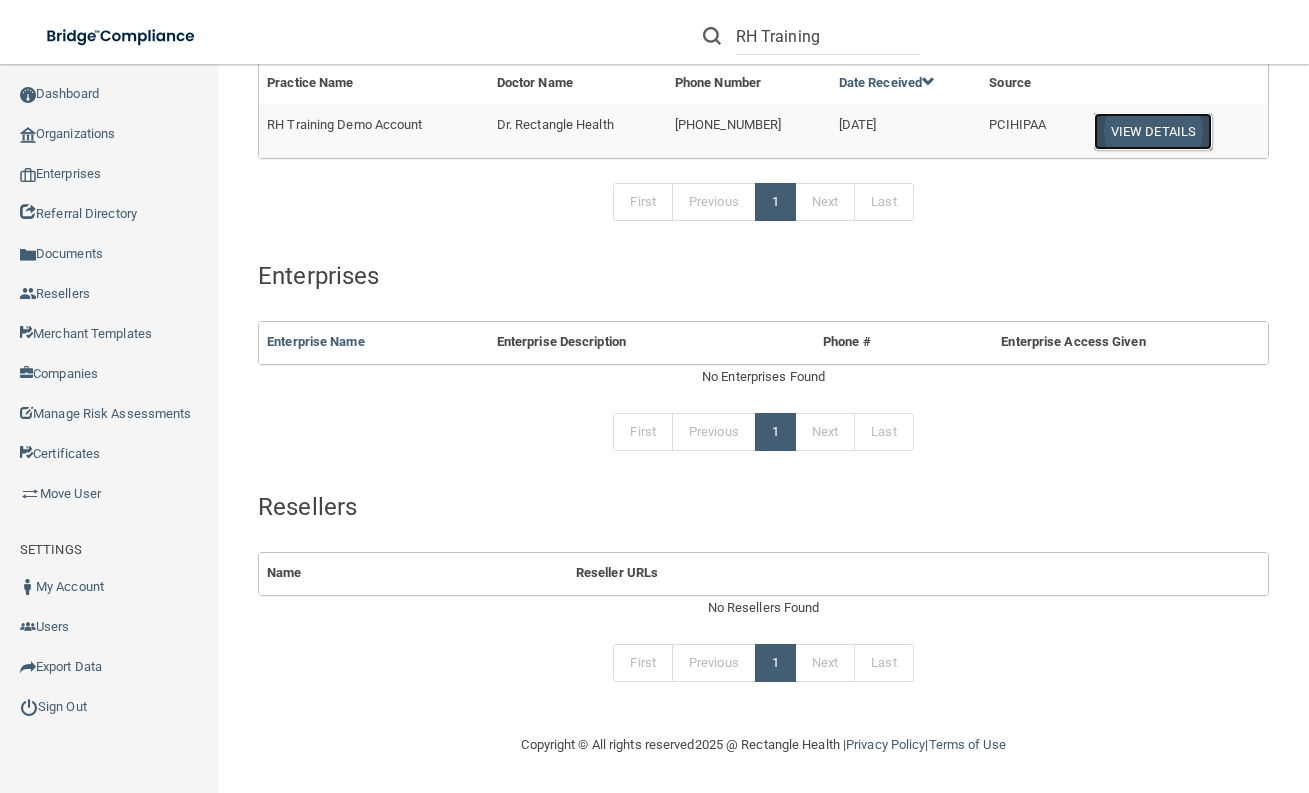 click on "View Details" at bounding box center [1153, 131] 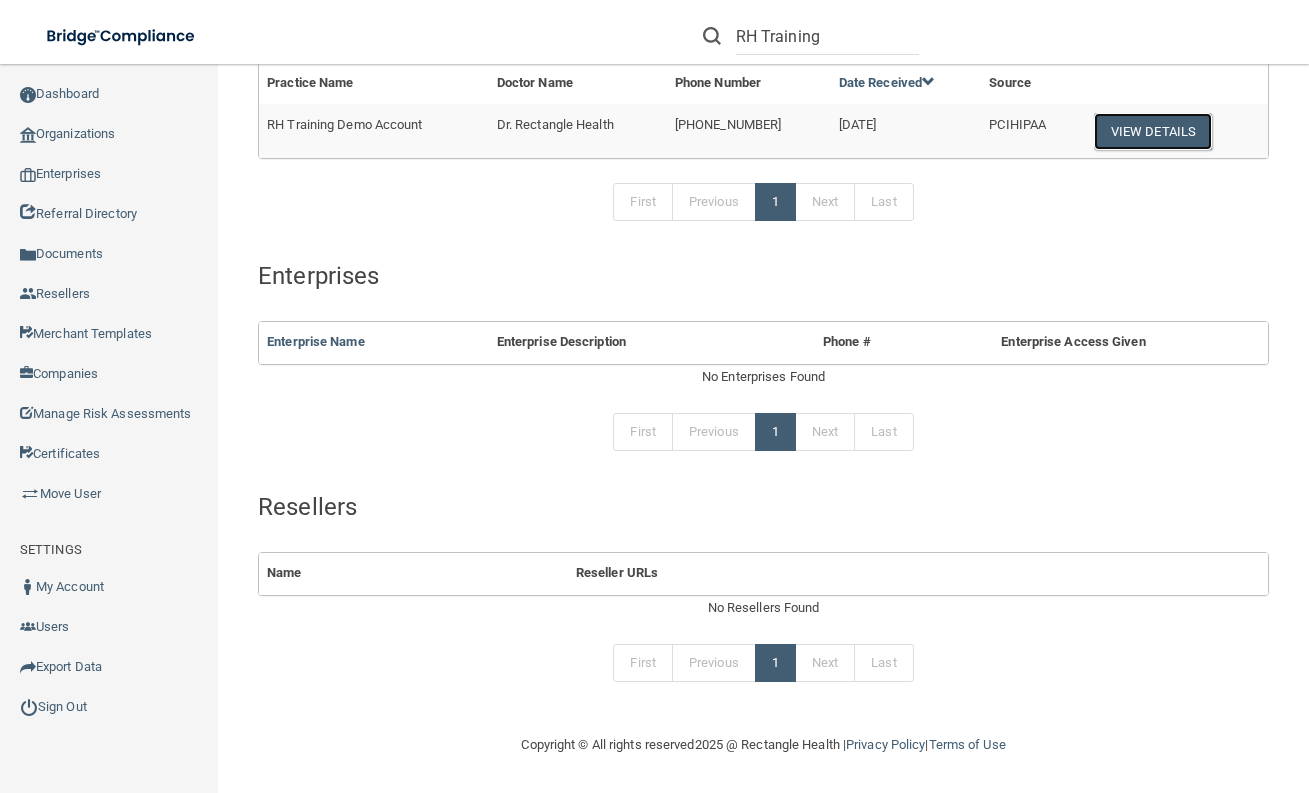 scroll, scrollTop: 0, scrollLeft: 0, axis: both 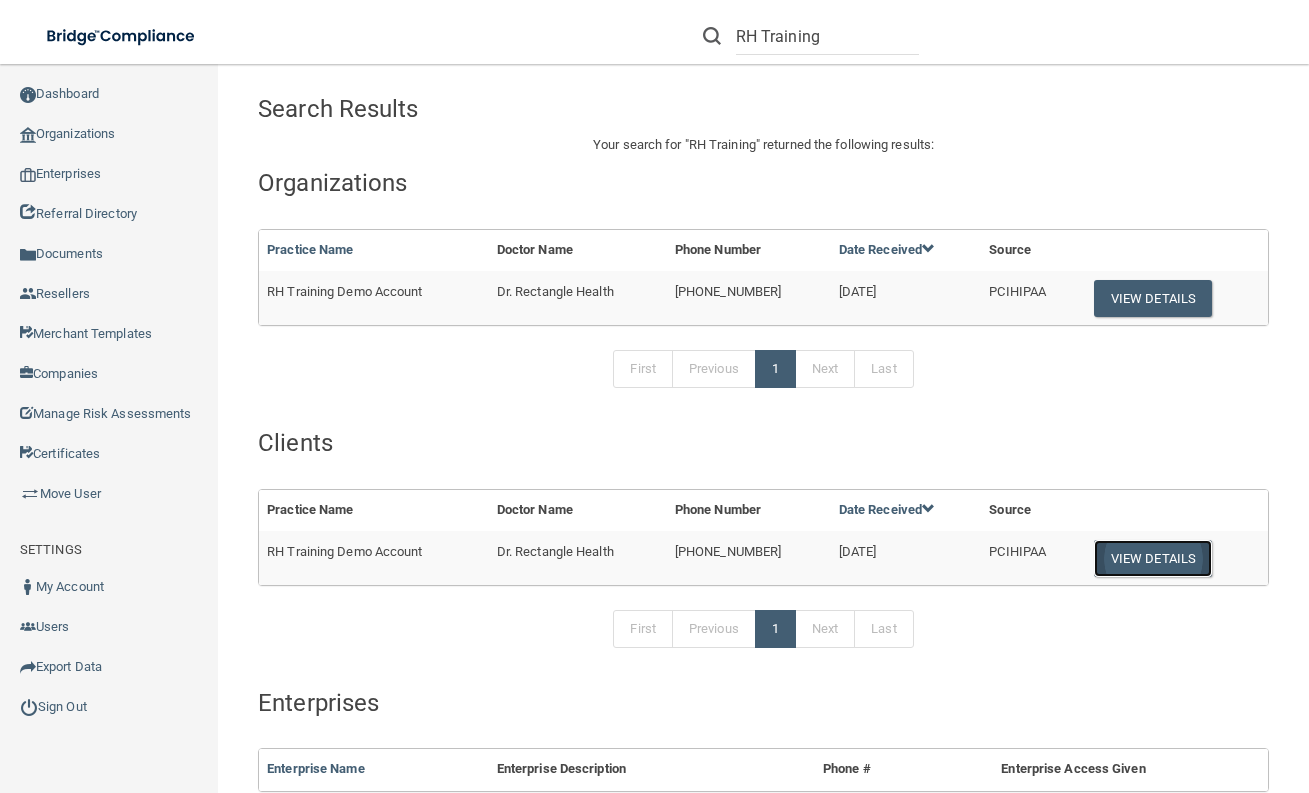 click on "View Details" at bounding box center (1153, 558) 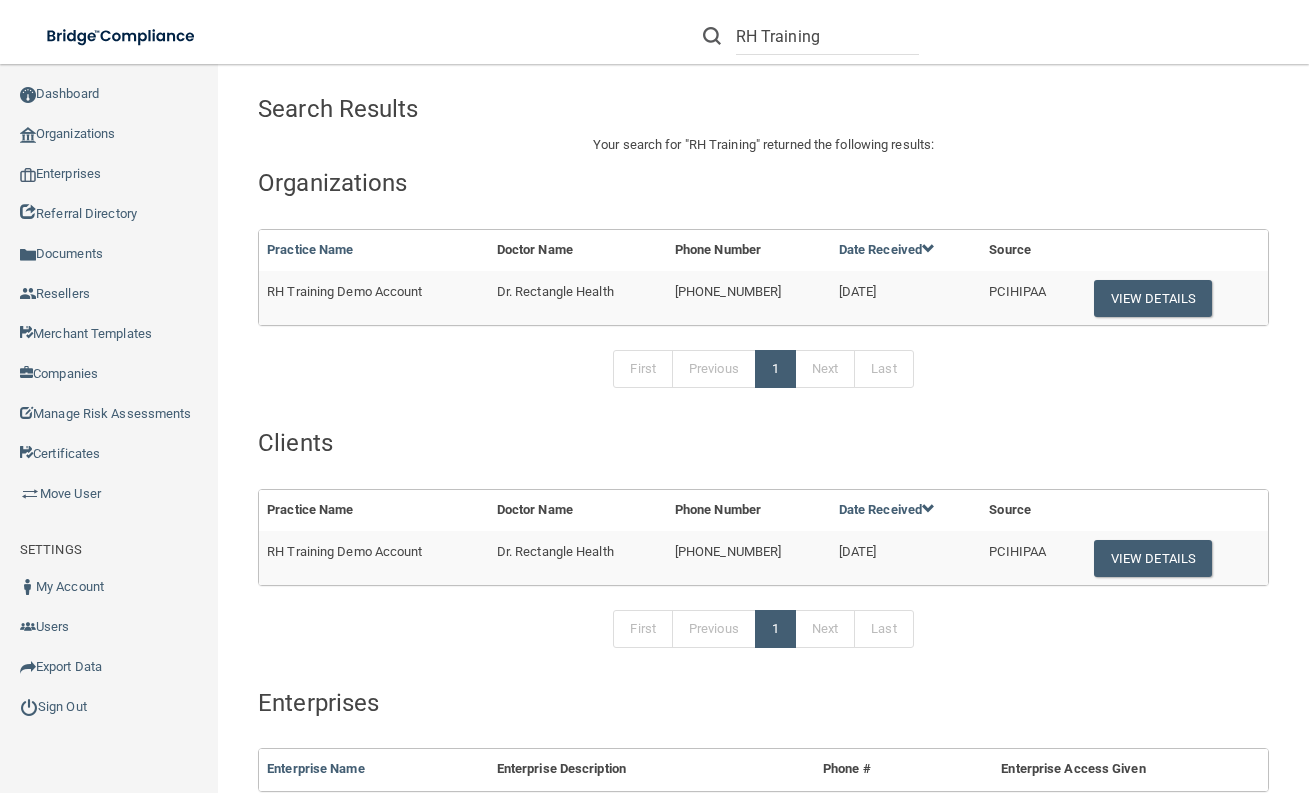 click on "Practice Name  Doctor Name  Phone Number     Date Received         Source            RH Training Demo Account      Dr. Rectangle Health      [PHONE_NUMBER]      [DATE]      PCIHIPAA      View Details              No Clients Found" at bounding box center [763, 537] 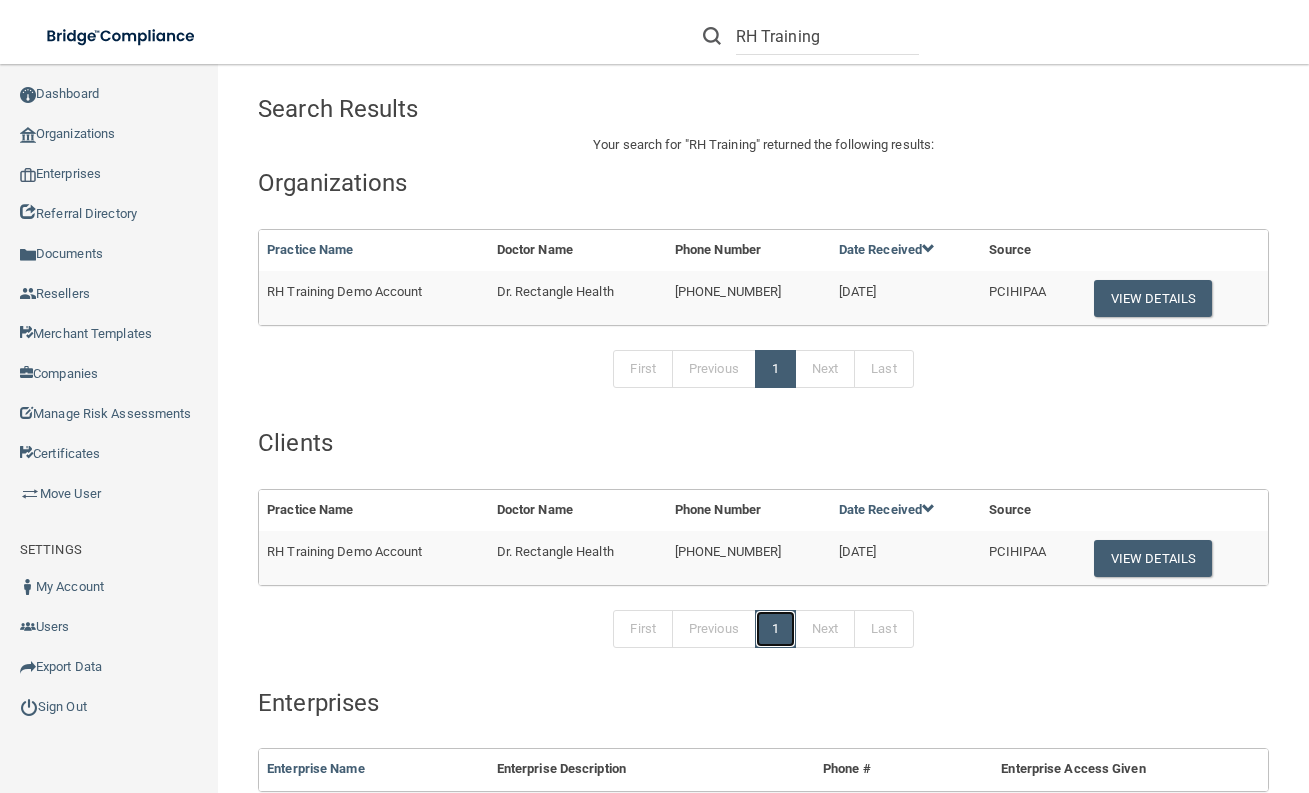 click on "1" at bounding box center (775, 629) 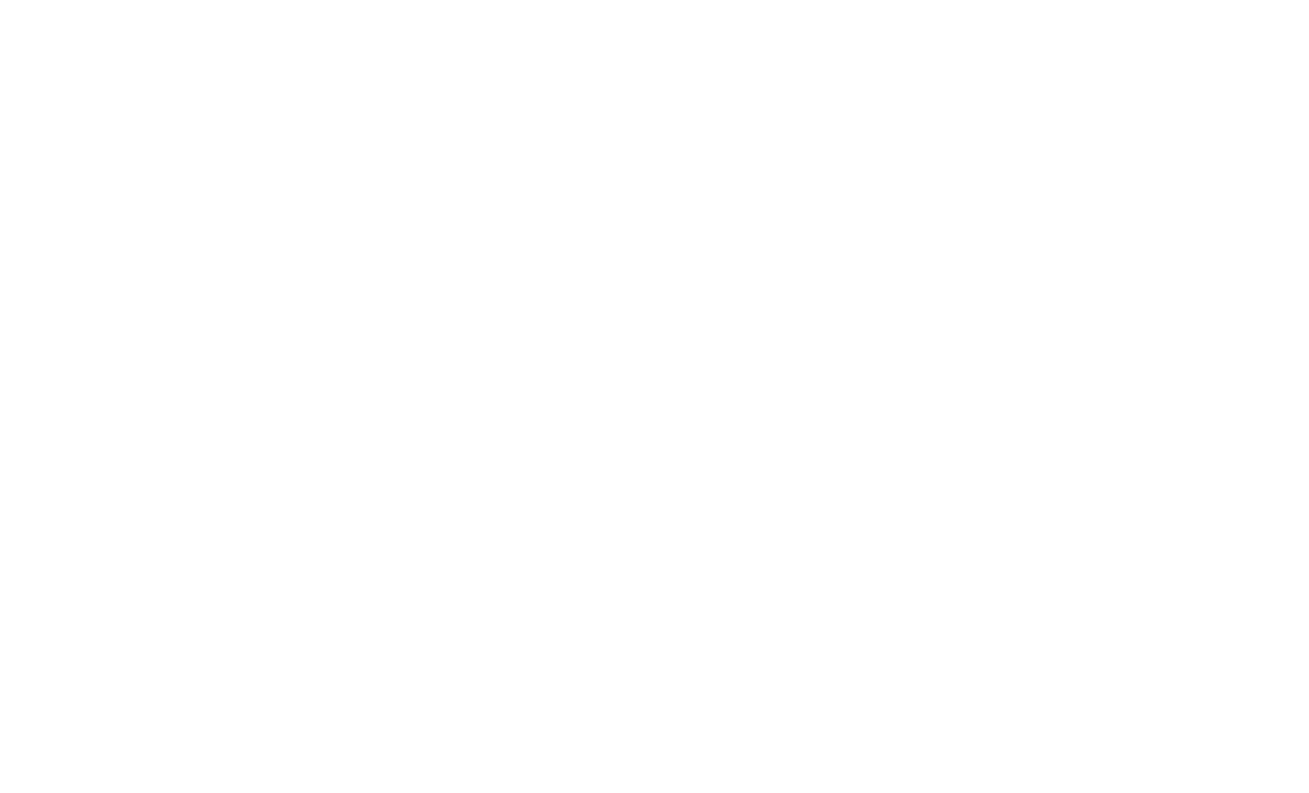 scroll, scrollTop: 0, scrollLeft: 0, axis: both 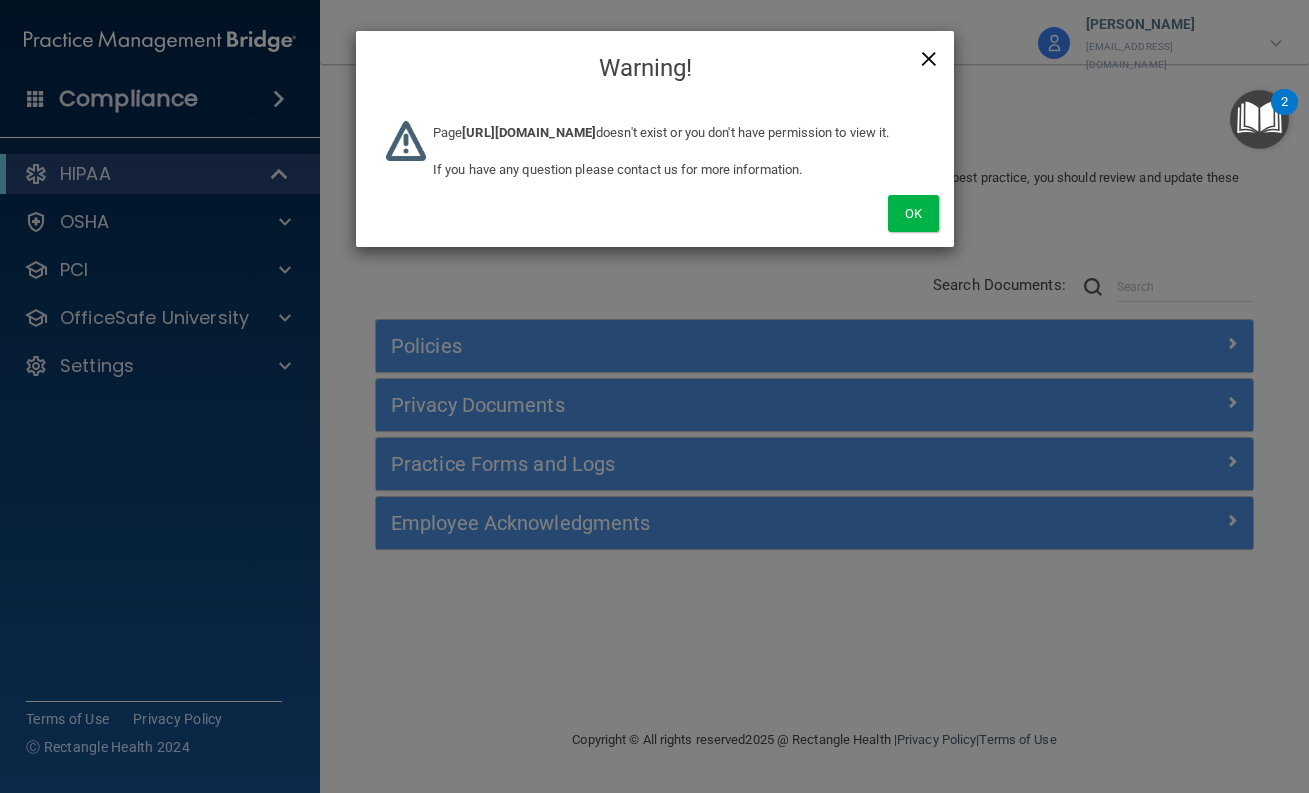 click on "×" at bounding box center (929, 56) 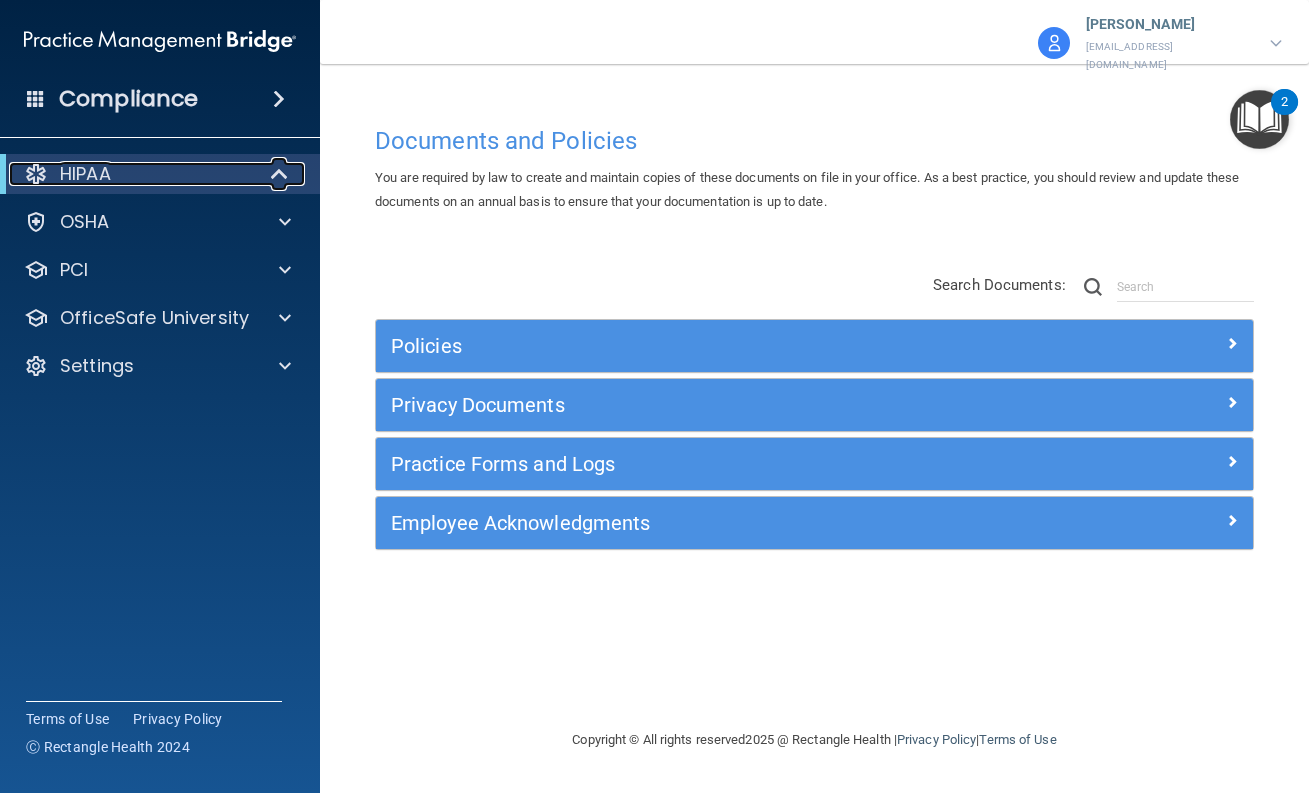 click on "HIPAA" at bounding box center (132, 174) 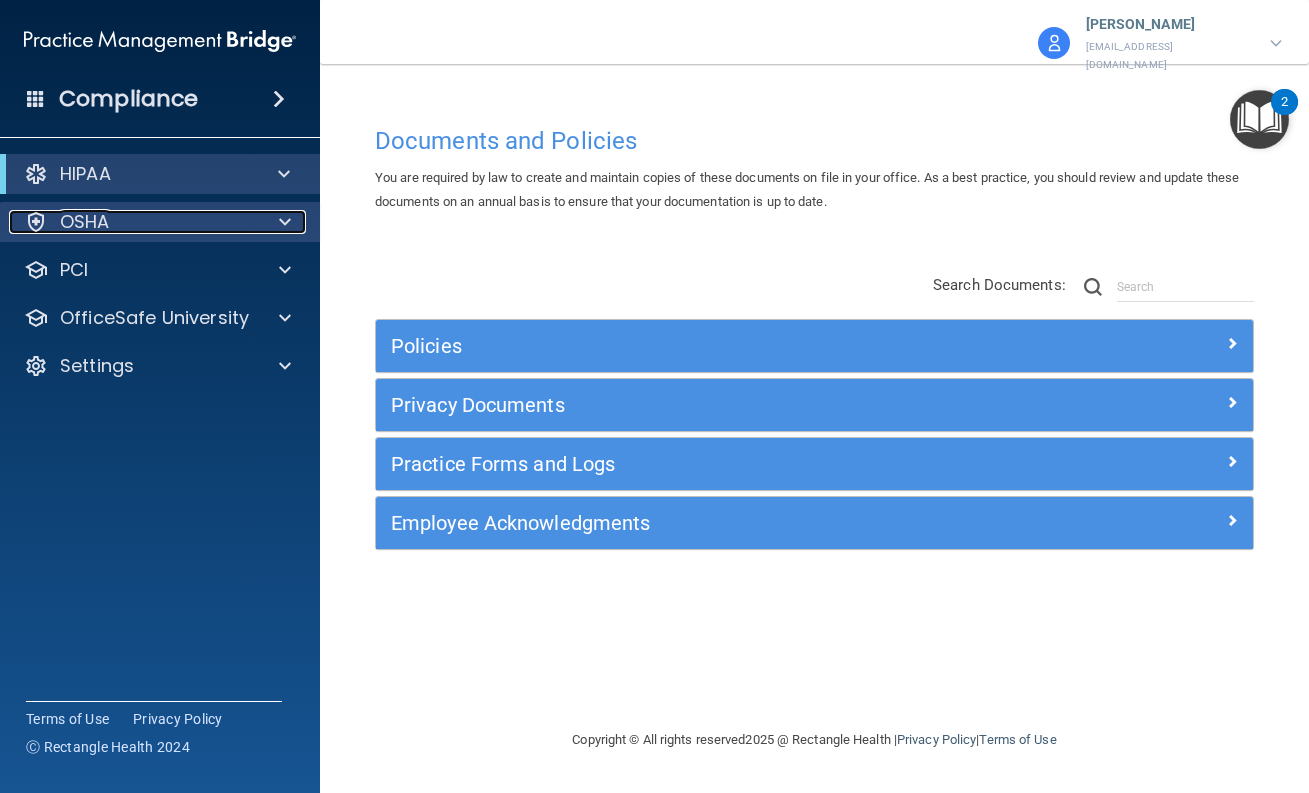 click on "OSHA" at bounding box center [133, 222] 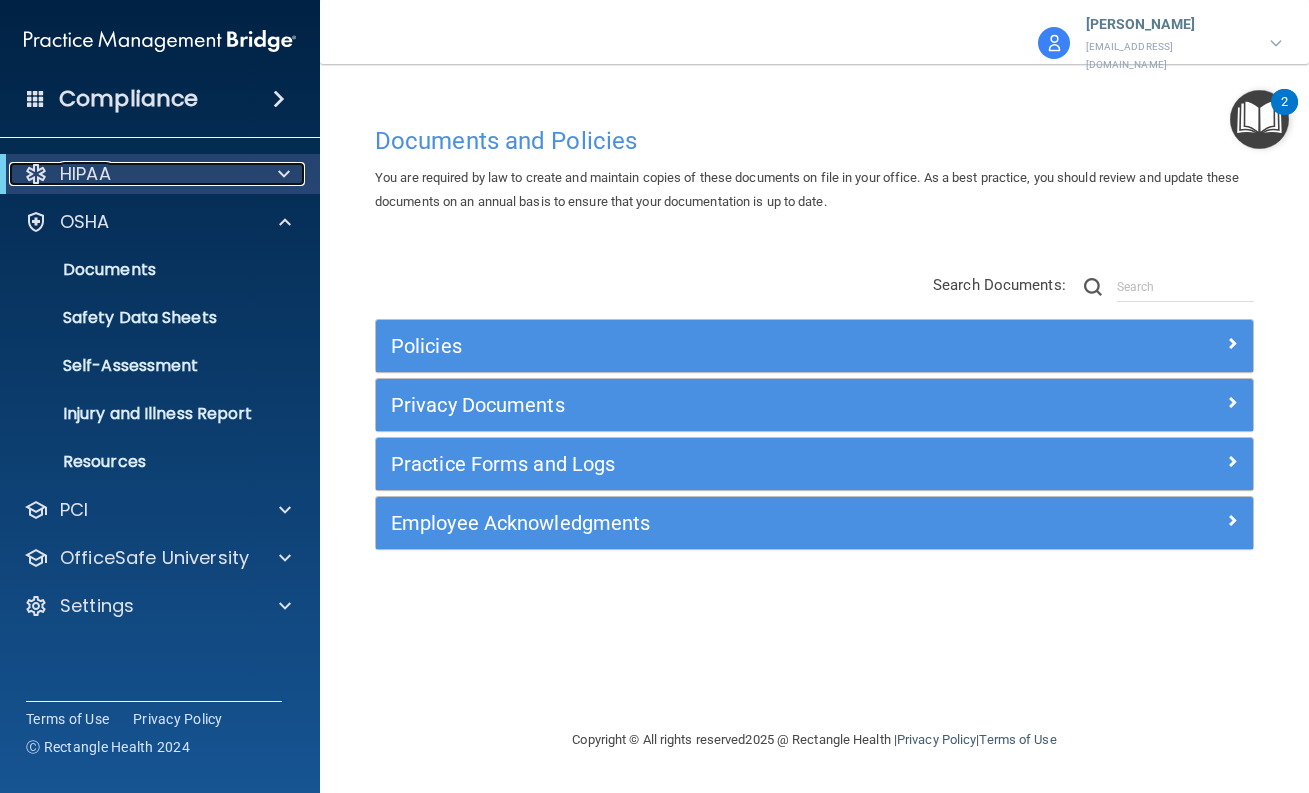 click on "HIPAA" at bounding box center [132, 174] 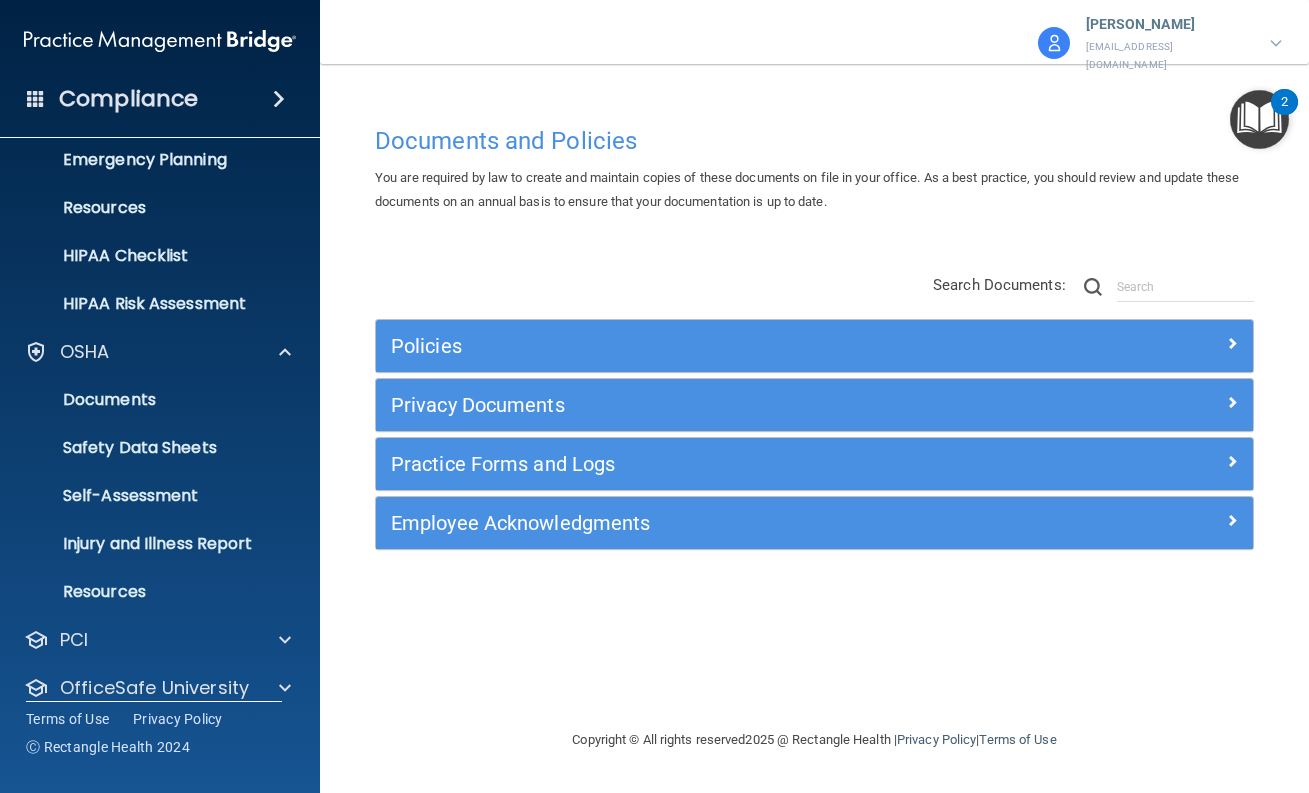 scroll, scrollTop: 276, scrollLeft: 0, axis: vertical 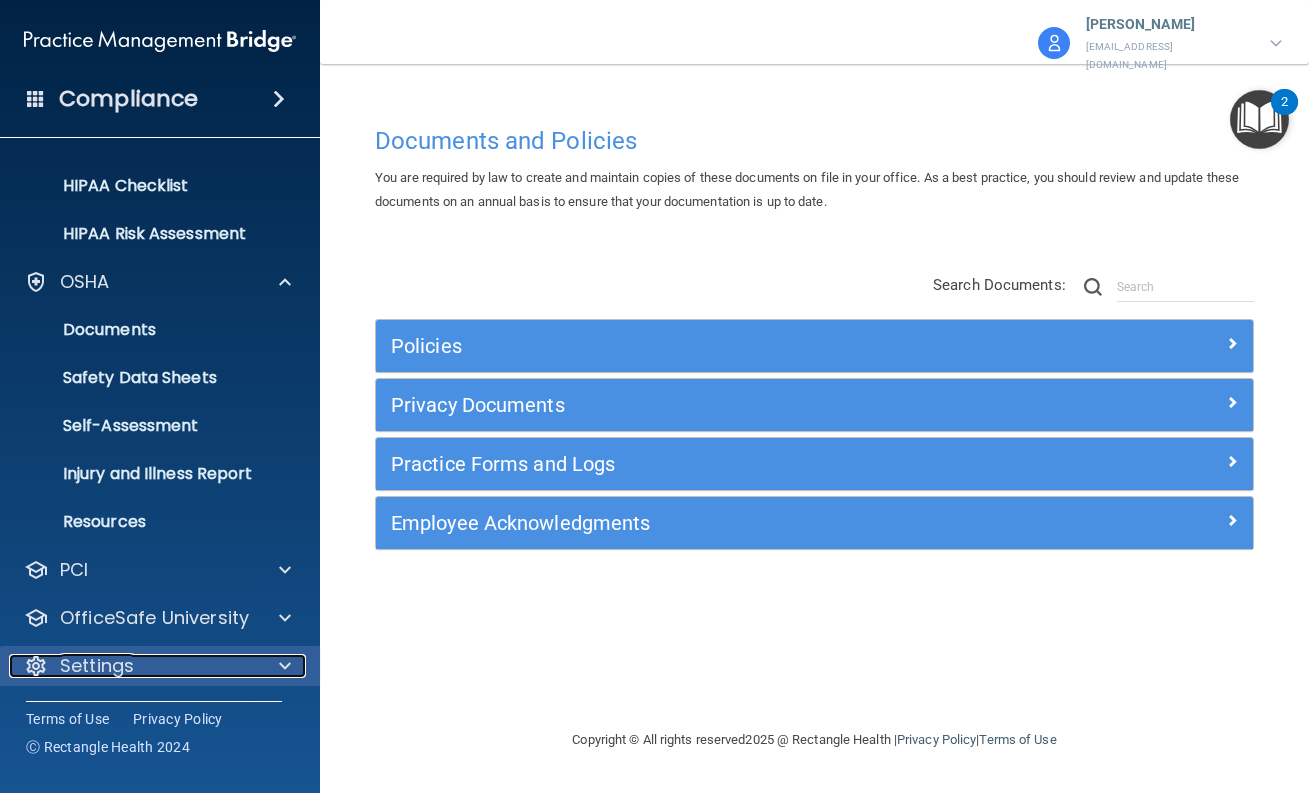 click on "Settings" at bounding box center (133, 666) 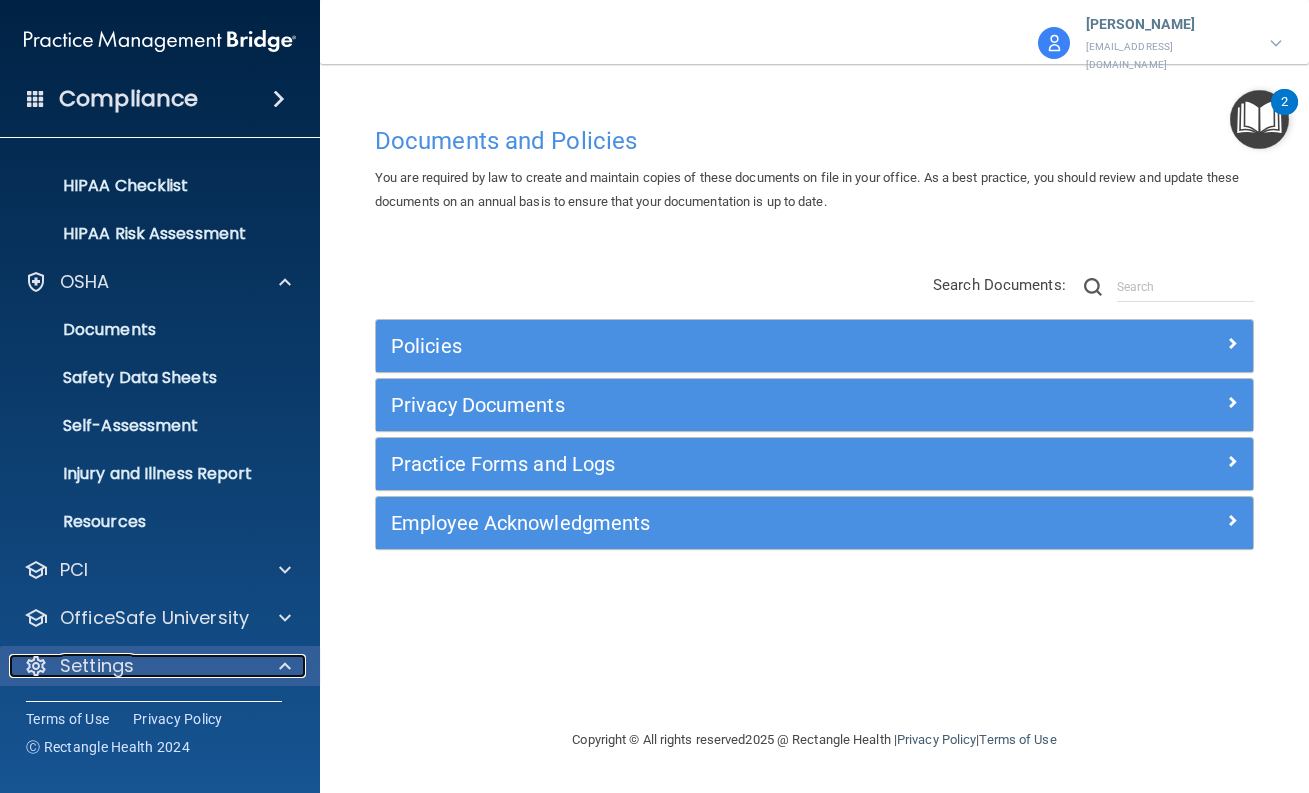 click at bounding box center (282, 666) 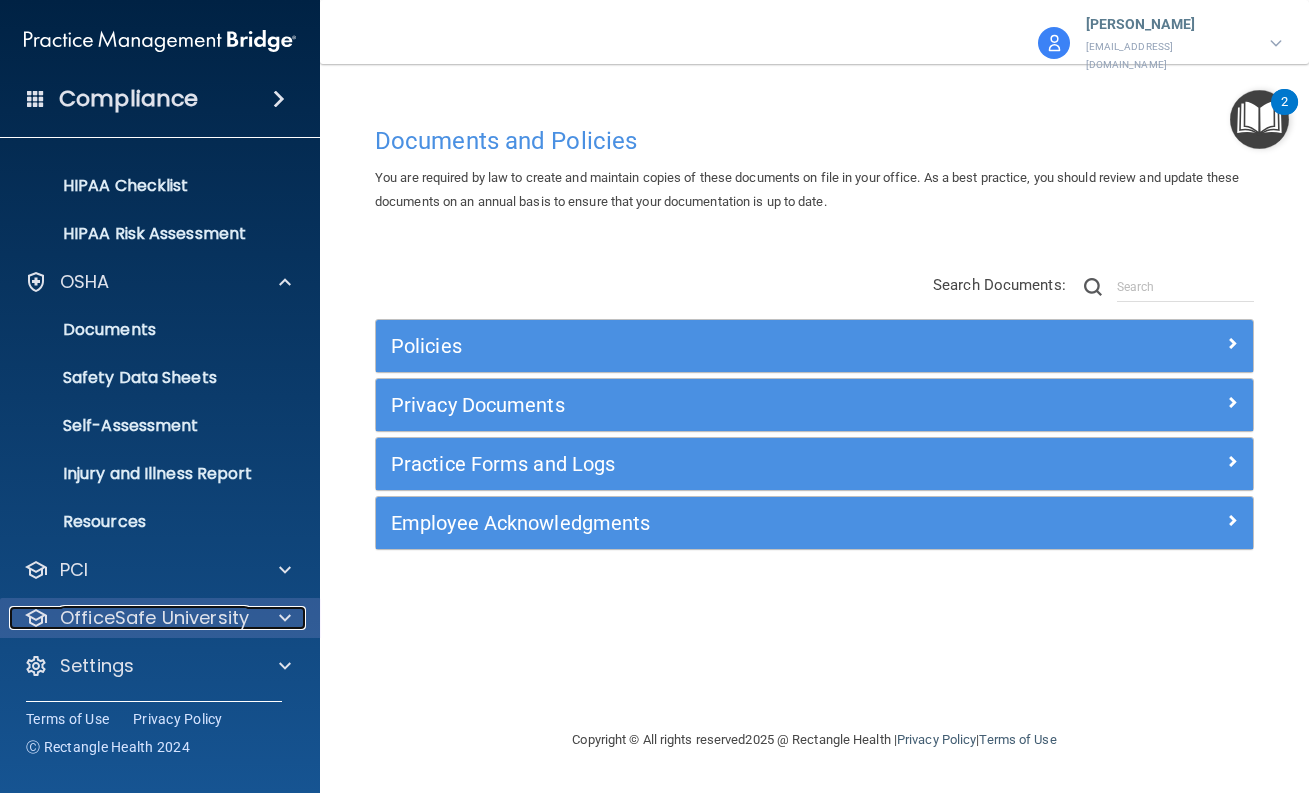 click at bounding box center (285, 618) 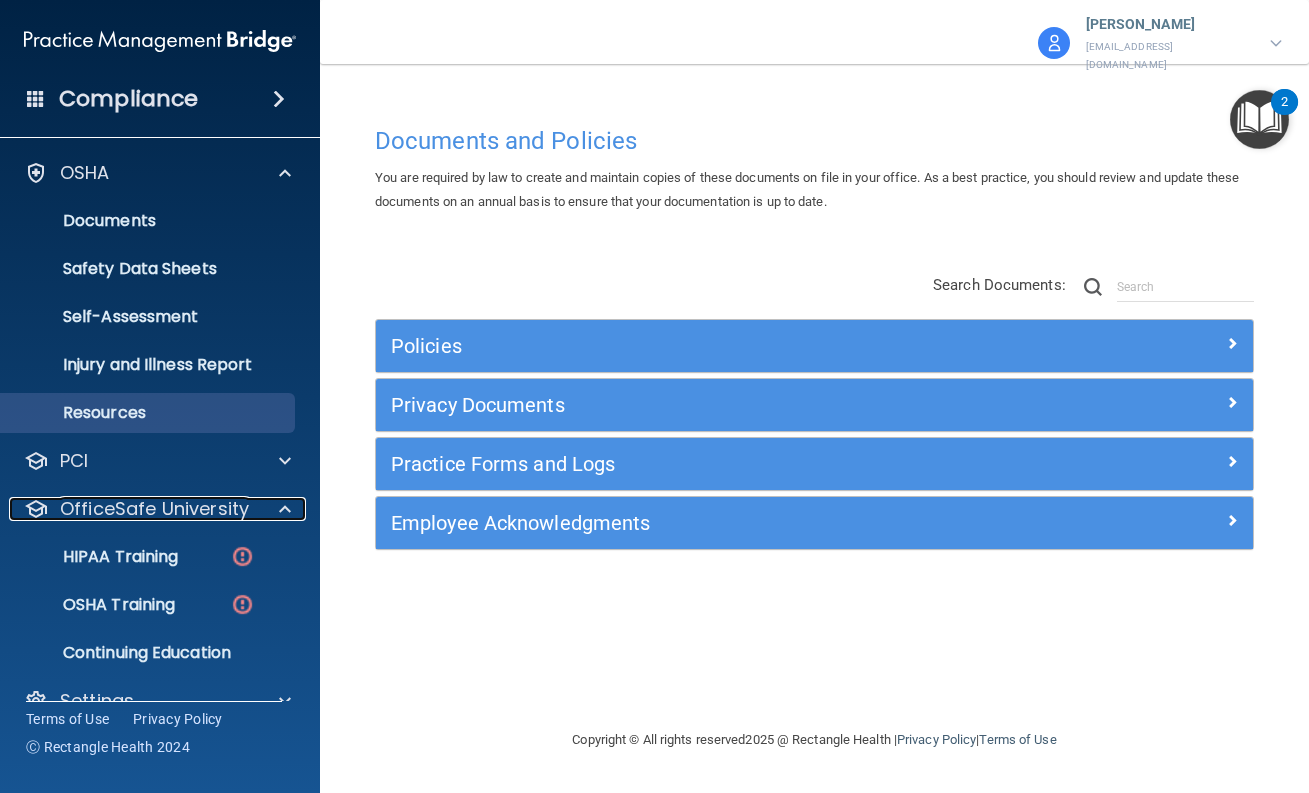 scroll, scrollTop: 420, scrollLeft: 0, axis: vertical 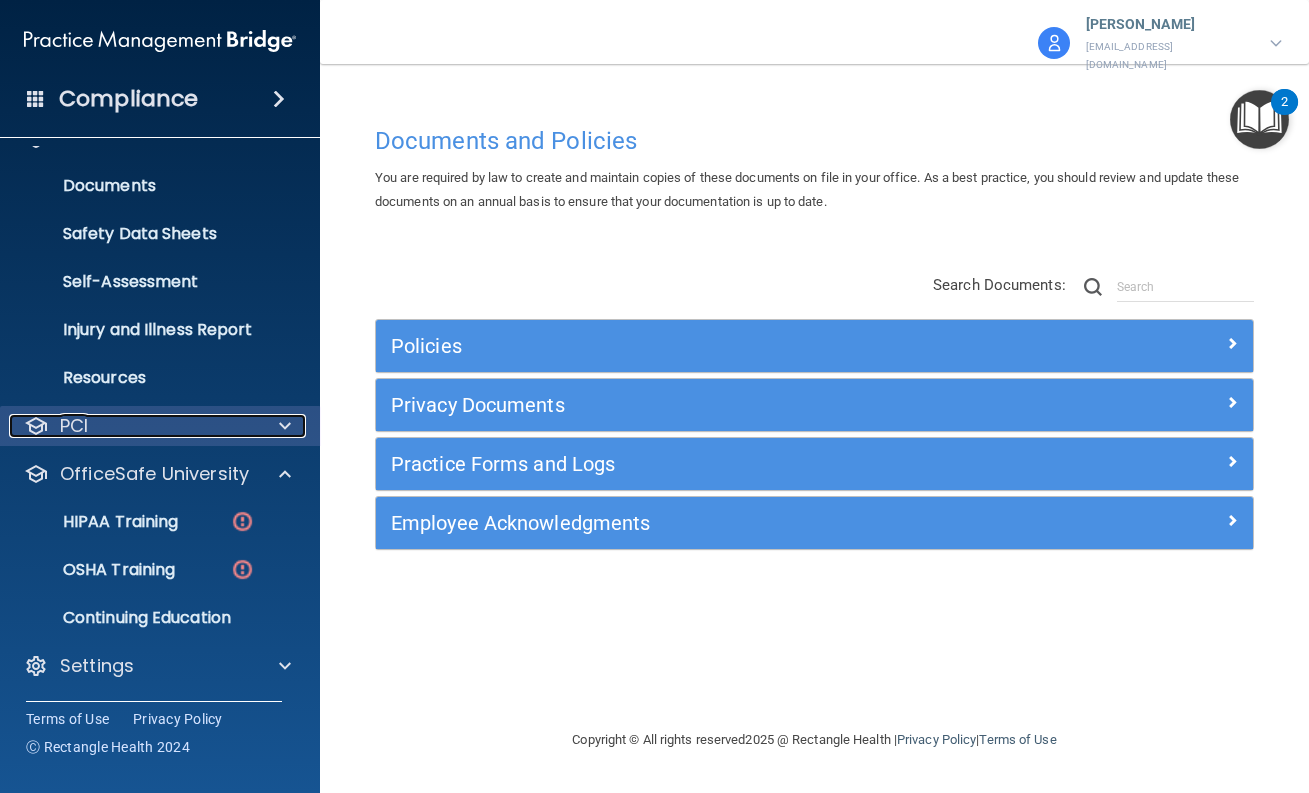 click at bounding box center [285, 426] 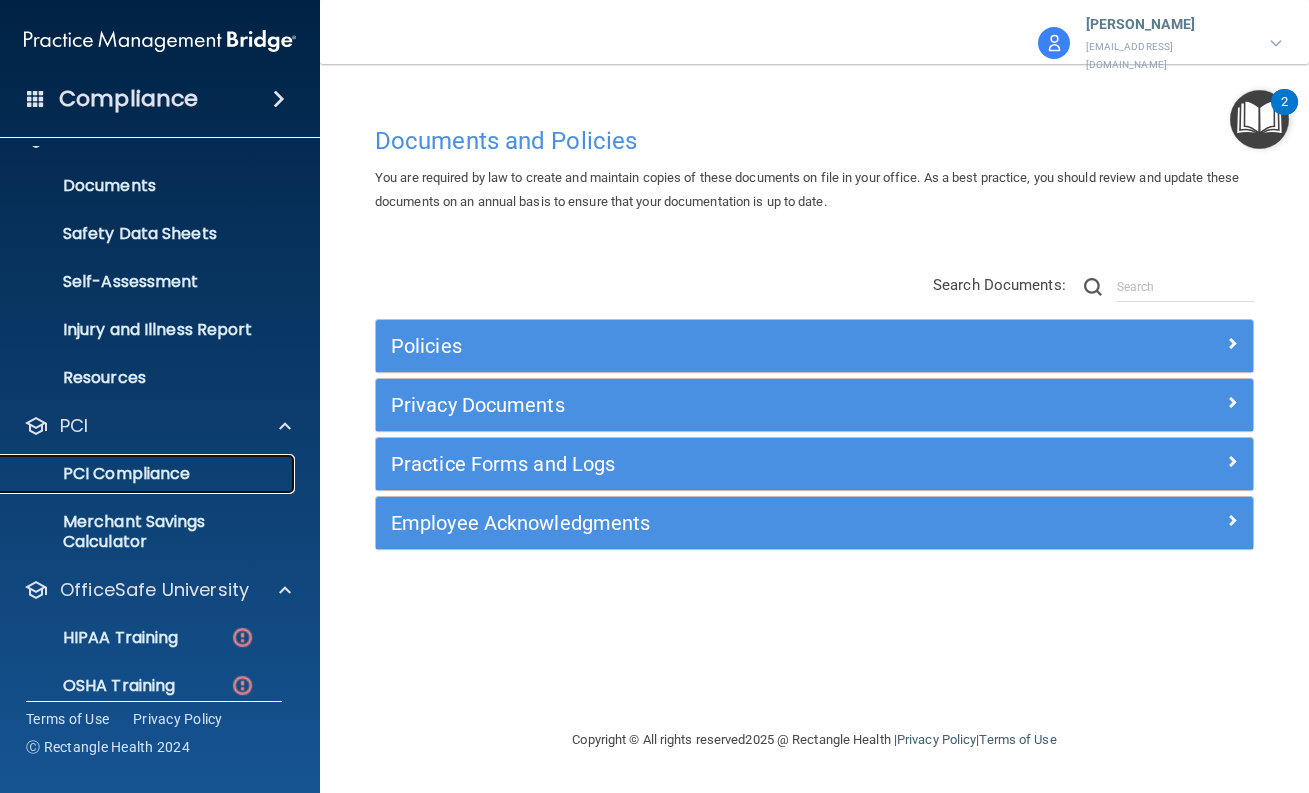 click on "PCI Compliance" at bounding box center (137, 474) 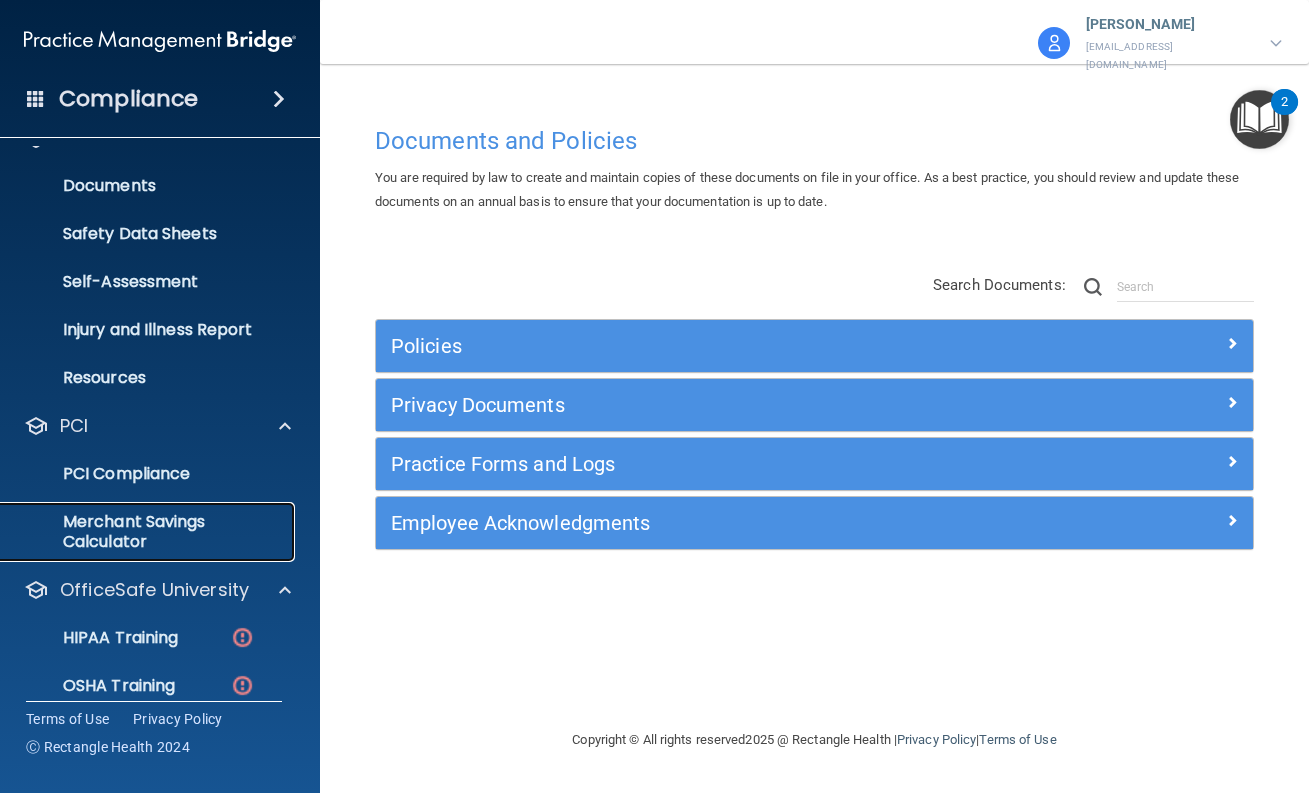 click on "Merchant Savings Calculator" at bounding box center (149, 532) 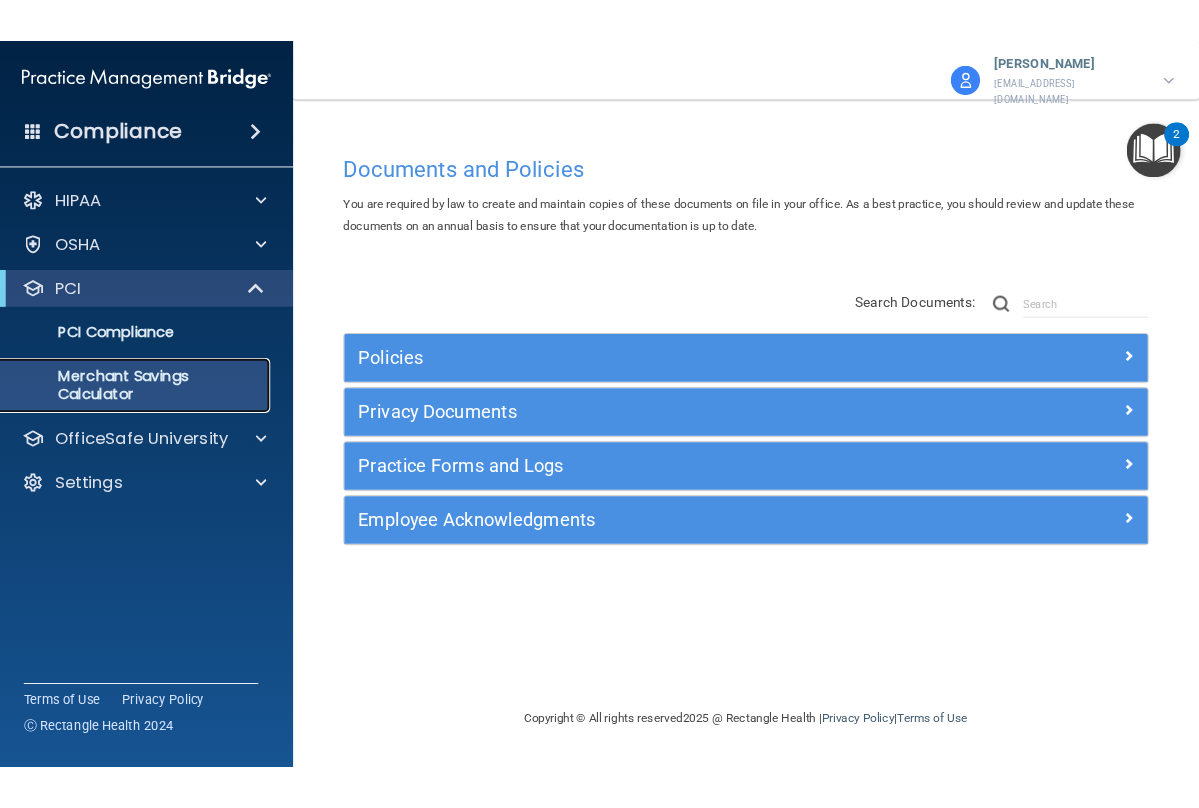 scroll, scrollTop: 0, scrollLeft: 0, axis: both 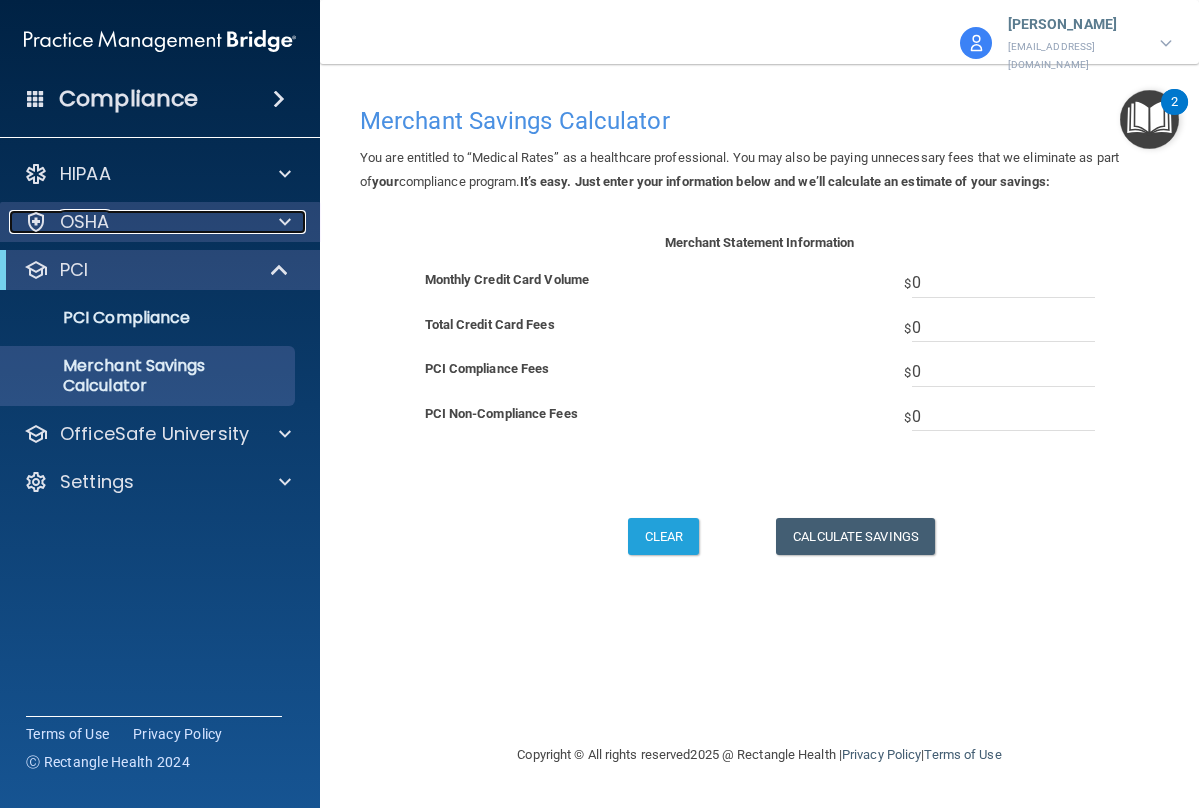 click on "OSHA" at bounding box center (133, 222) 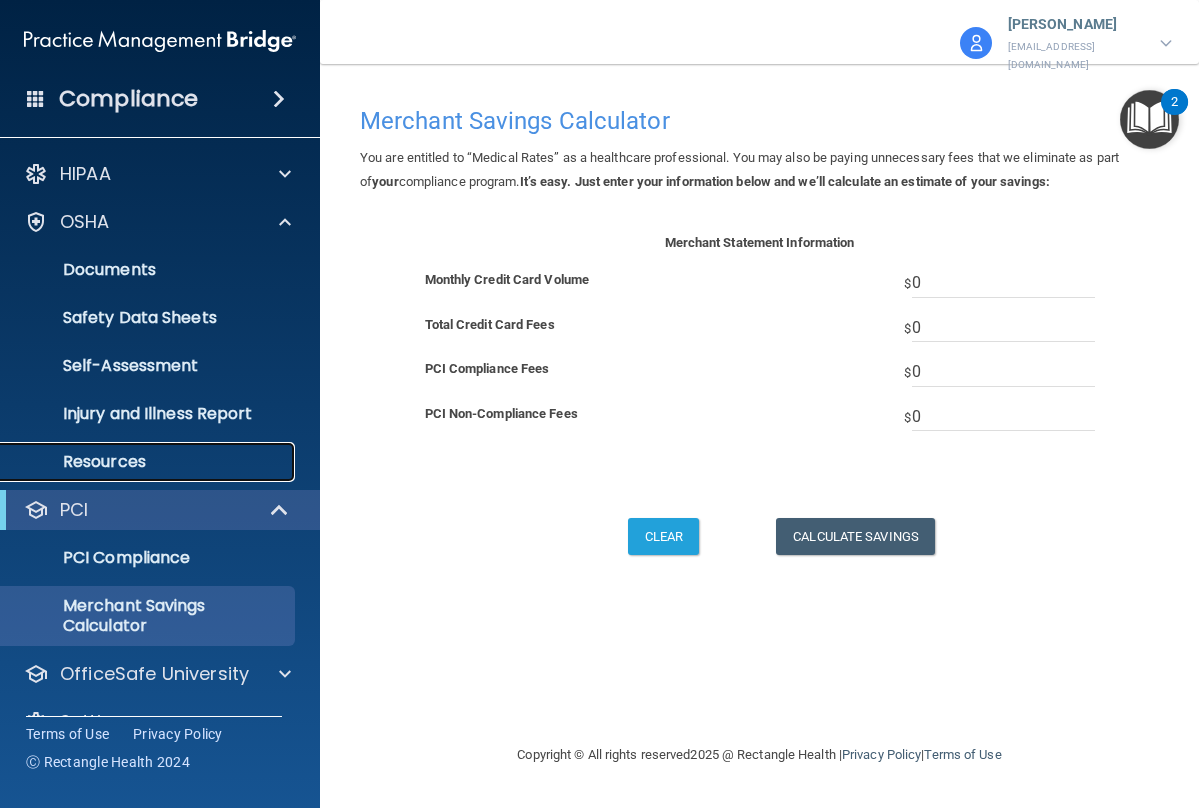 click on "Resources" at bounding box center [149, 462] 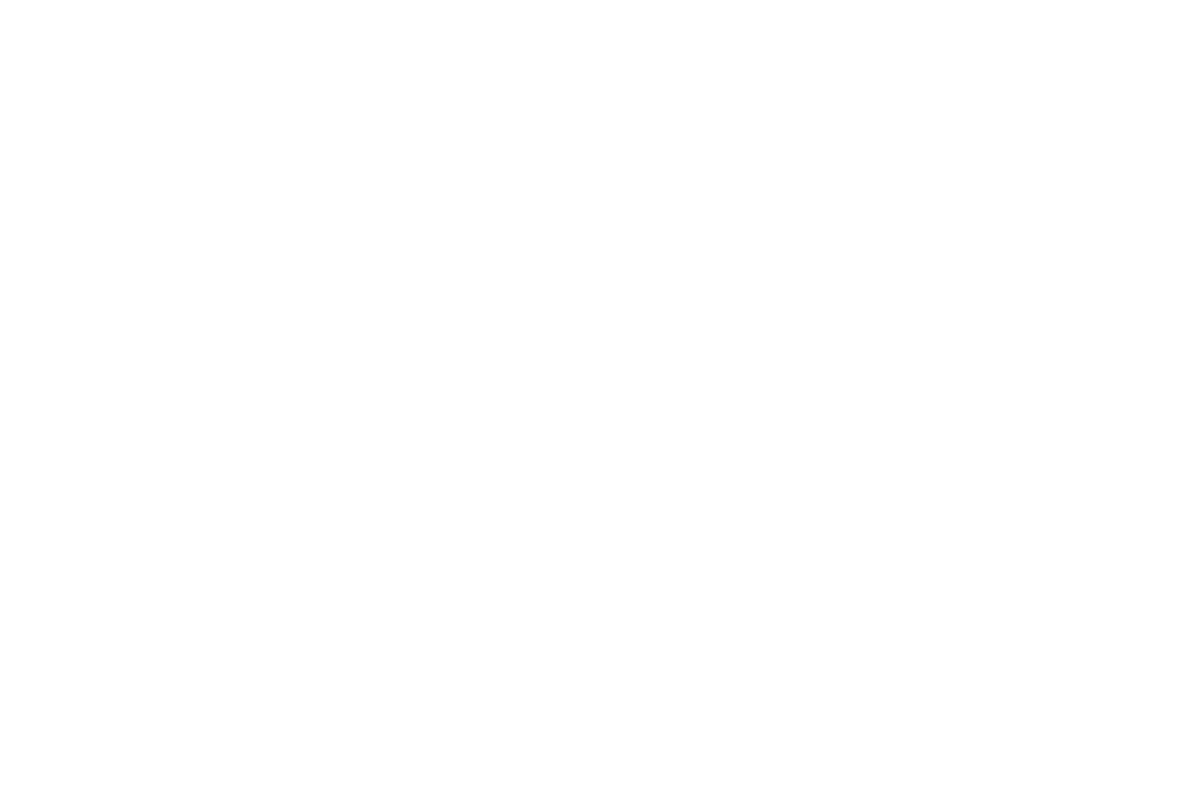 scroll, scrollTop: 0, scrollLeft: 0, axis: both 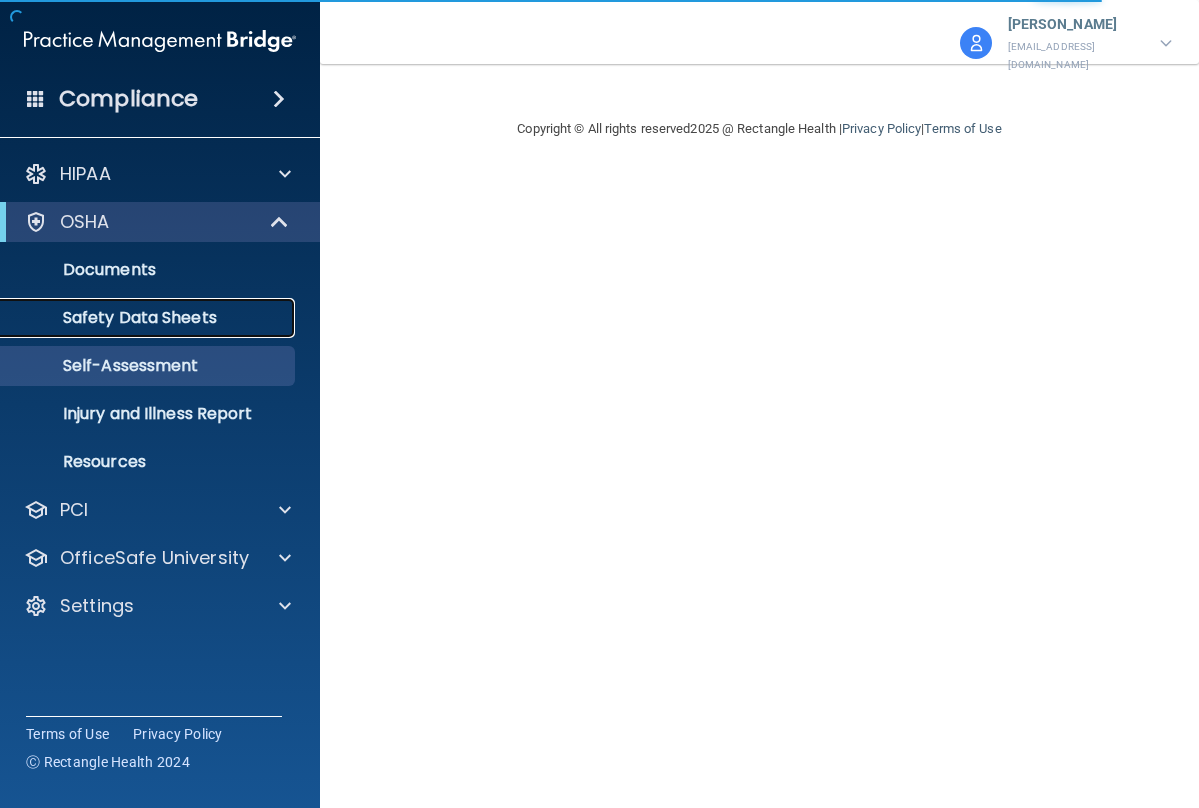 click on "Safety Data Sheets" at bounding box center [149, 318] 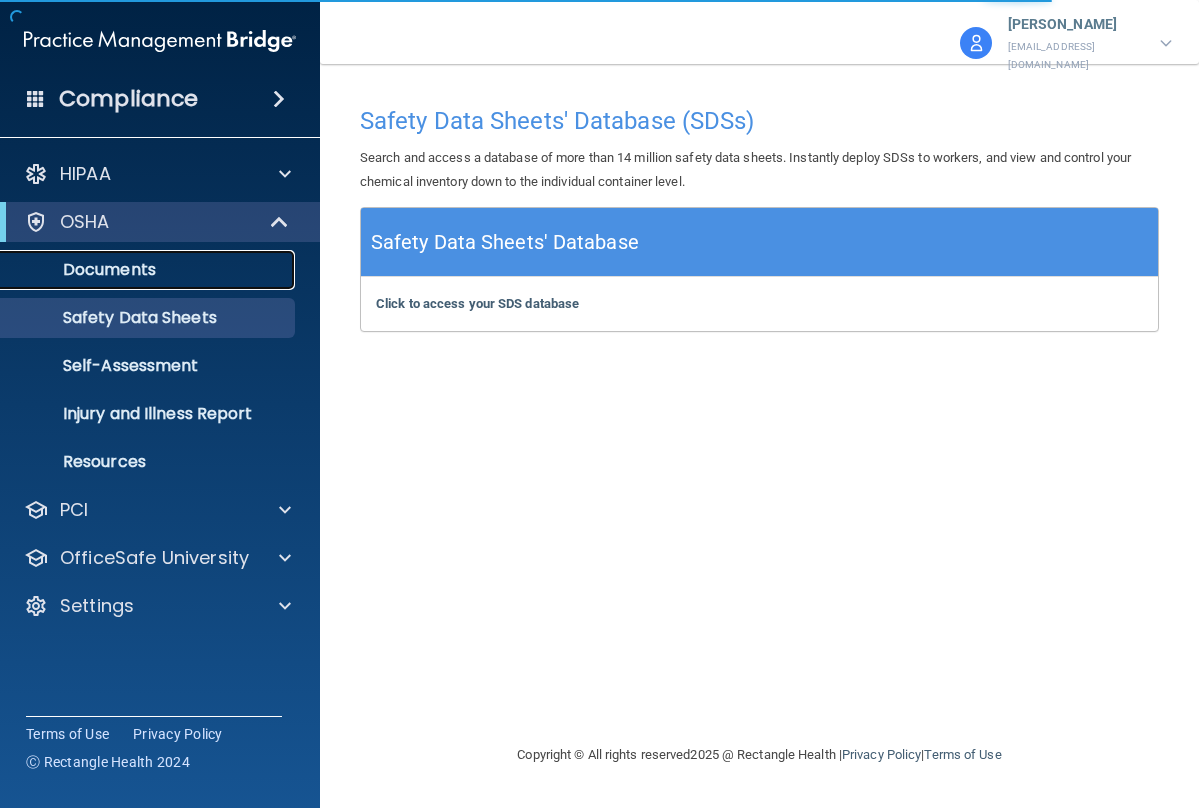 click on "Documents" at bounding box center [149, 270] 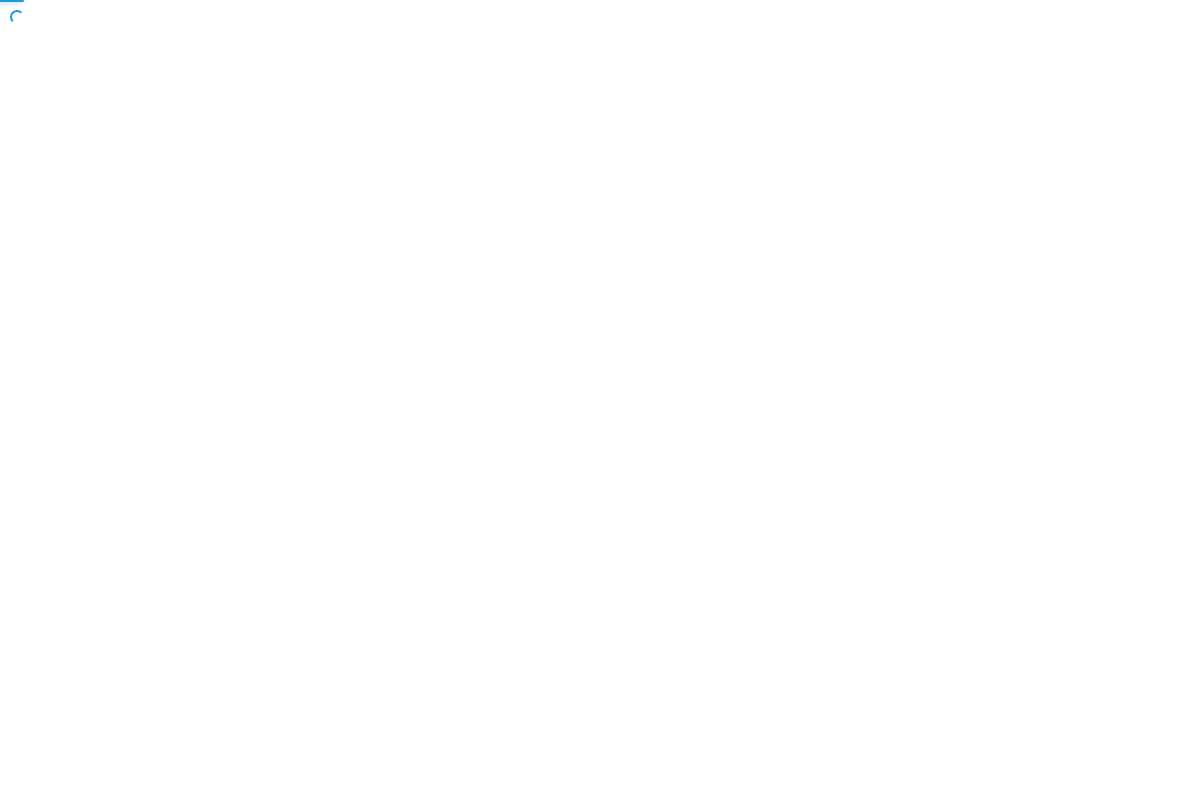 scroll, scrollTop: 0, scrollLeft: 0, axis: both 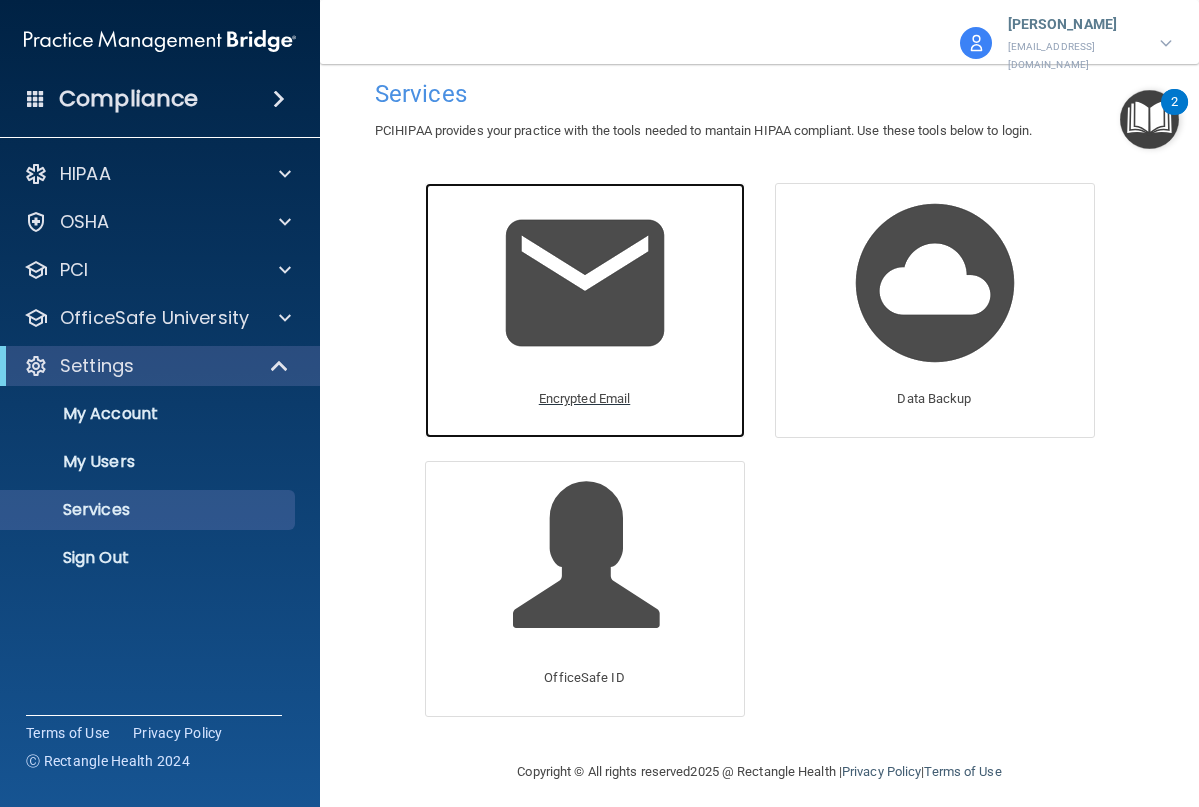 click at bounding box center (585, 283) 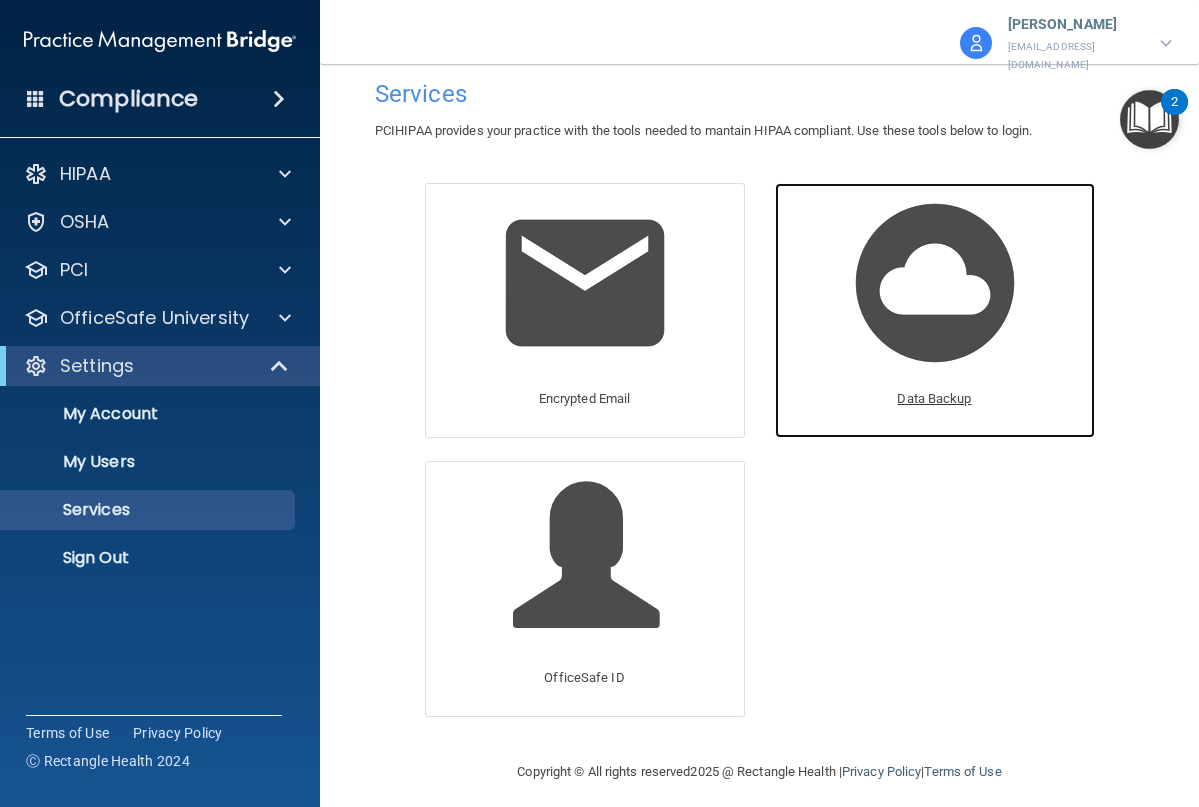 click at bounding box center (935, 283) 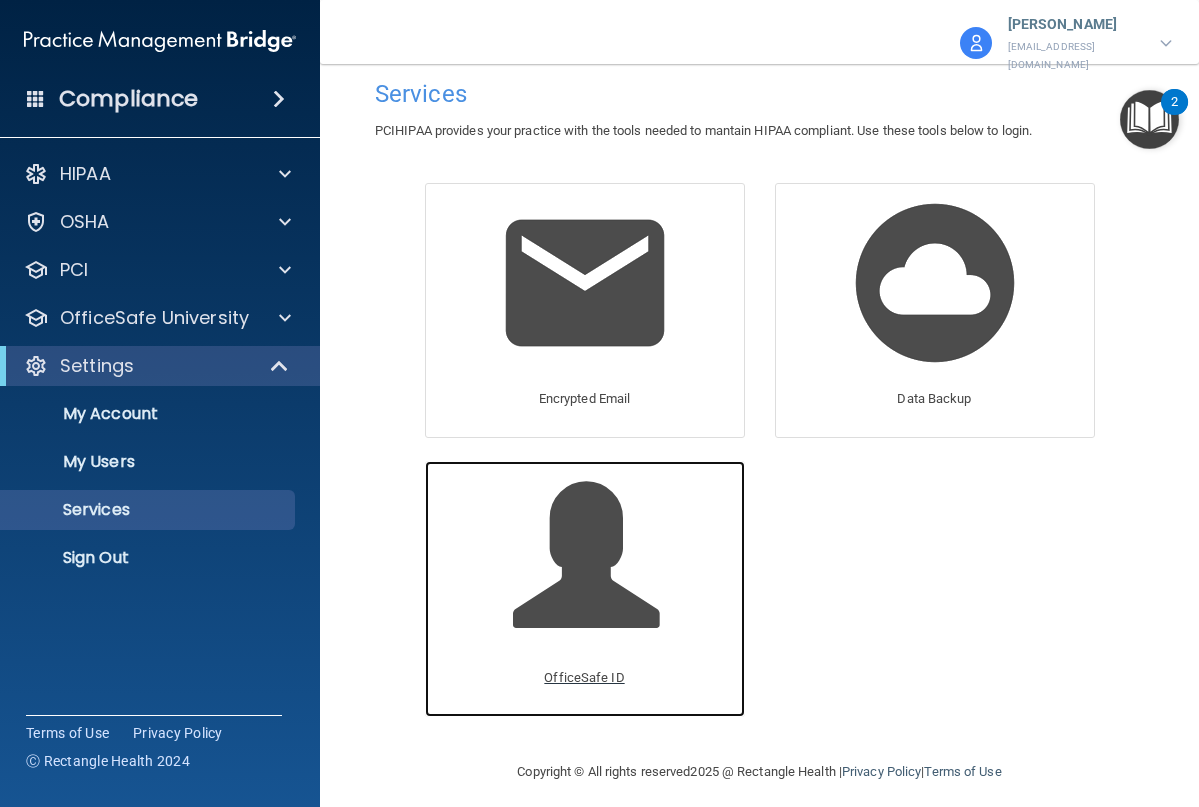 click at bounding box center (608, 570) 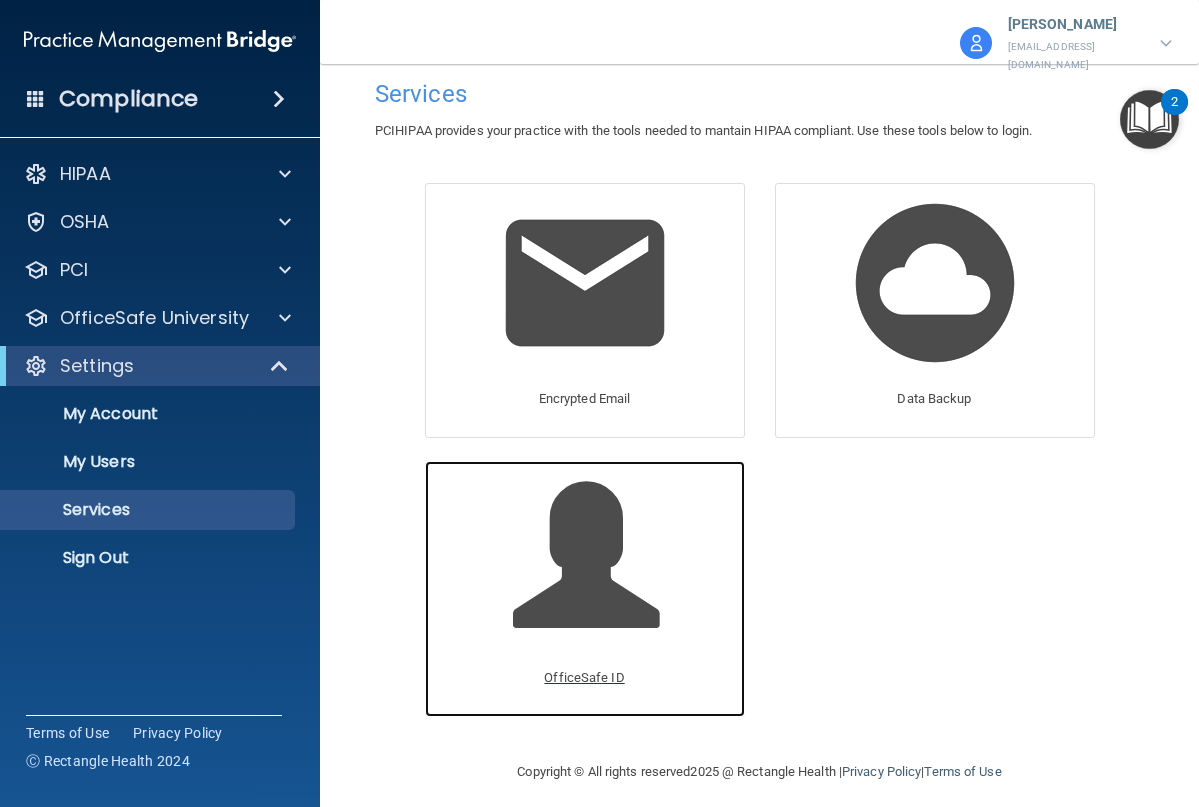 scroll, scrollTop: 0, scrollLeft: 0, axis: both 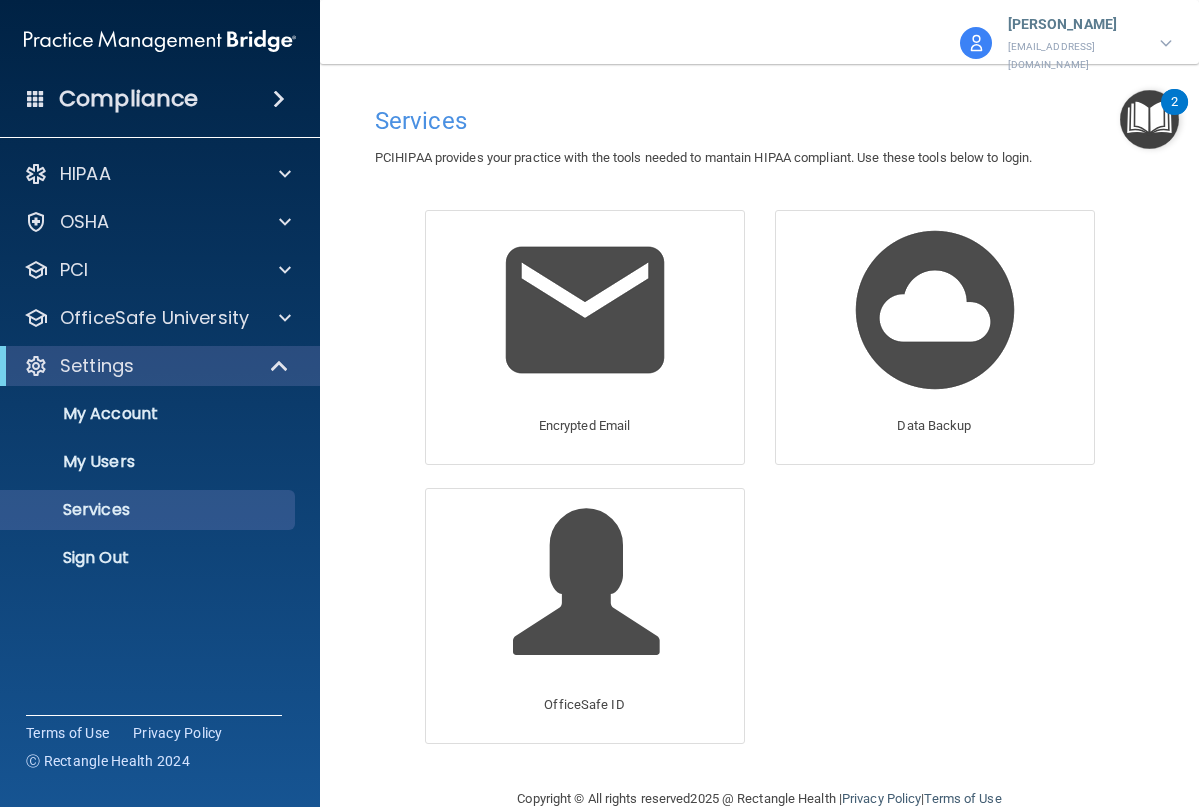 click at bounding box center (1149, 119) 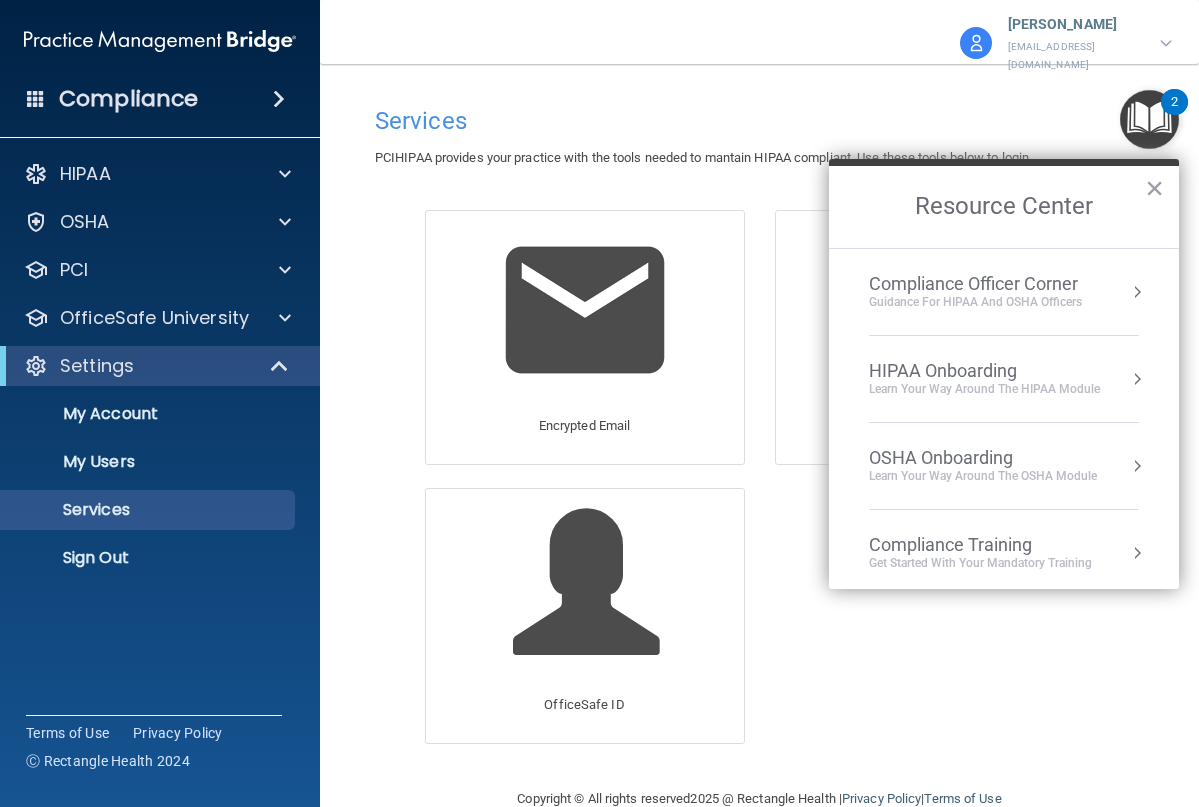 click on "Compliance Officer Corner" at bounding box center [975, 284] 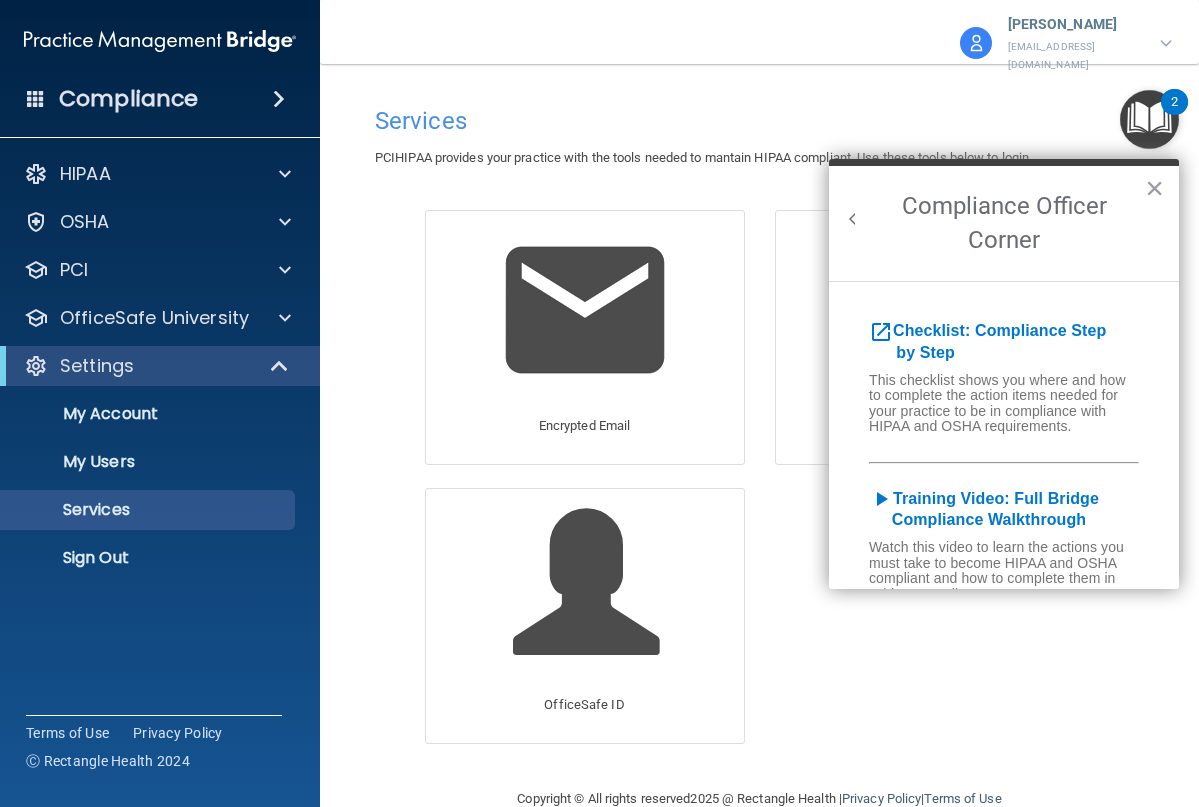 scroll, scrollTop: 0, scrollLeft: 0, axis: both 